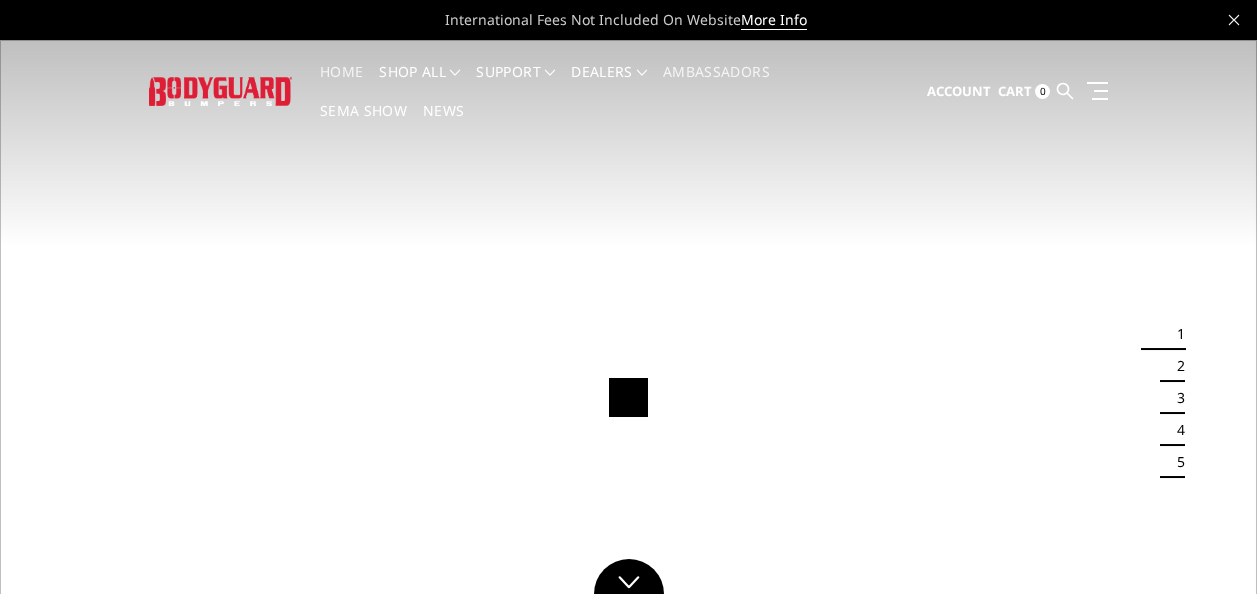 scroll, scrollTop: 0, scrollLeft: 0, axis: both 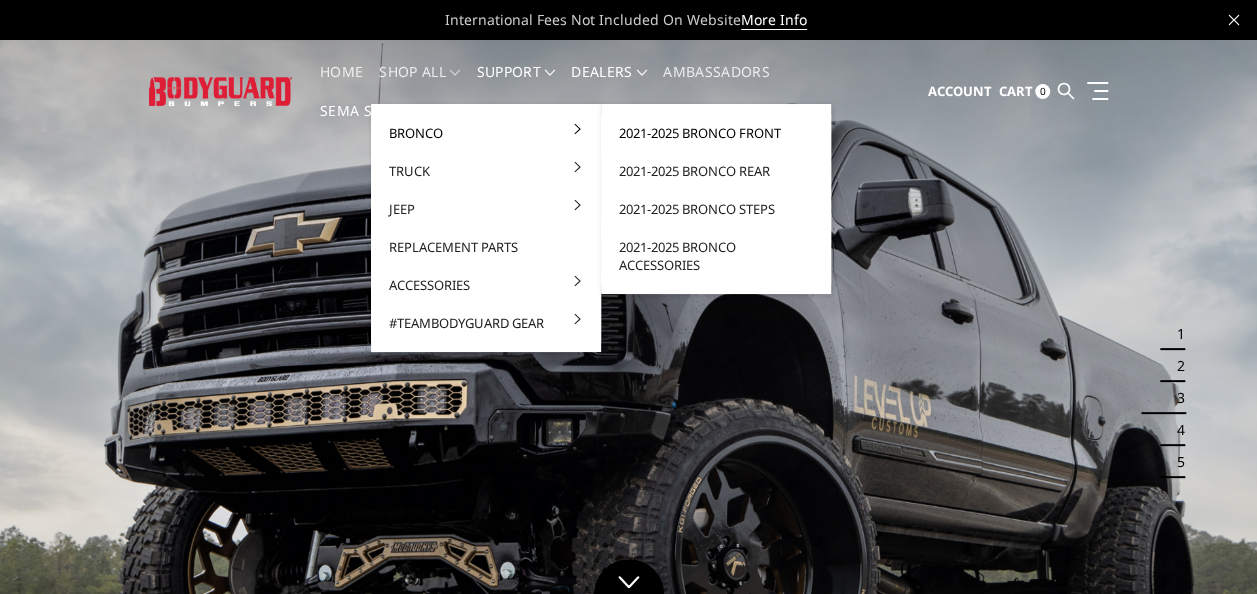 click on "2021-2025 Bronco Front" at bounding box center [716, 133] 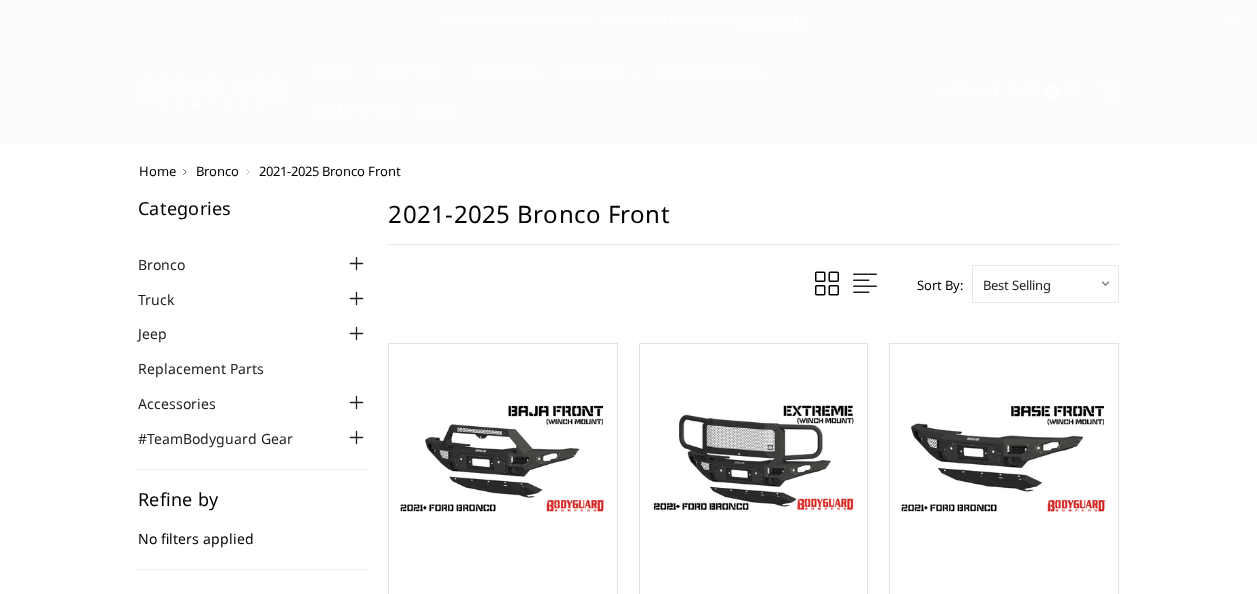 scroll, scrollTop: 0, scrollLeft: 0, axis: both 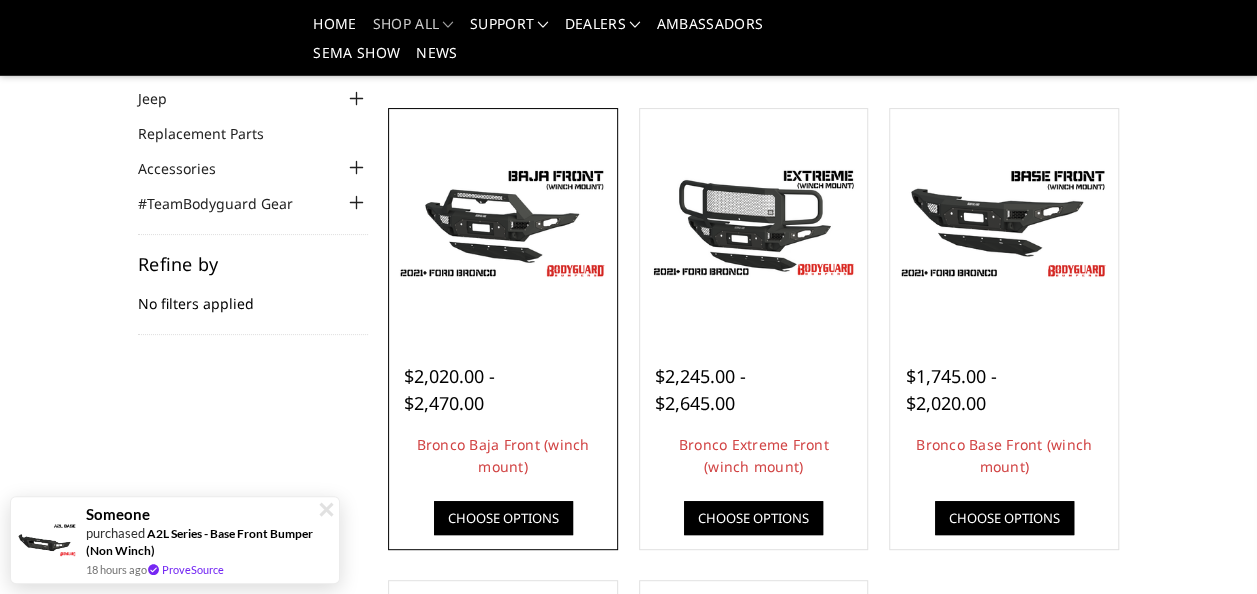 click on "Choose Options" at bounding box center (503, 518) 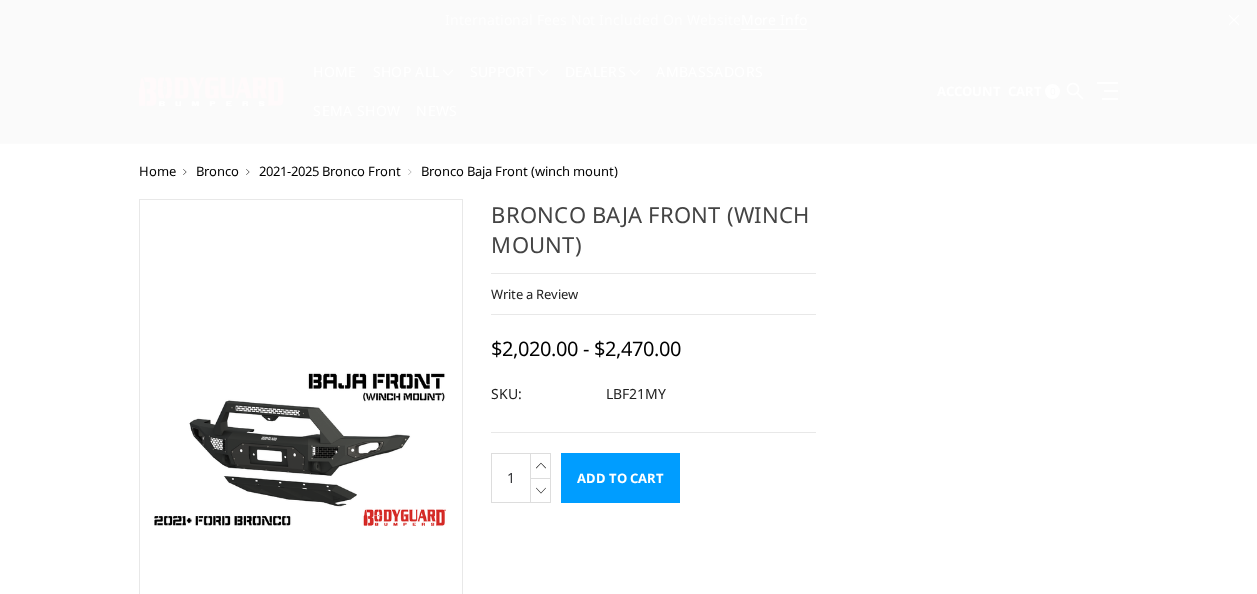 scroll, scrollTop: 0, scrollLeft: 0, axis: both 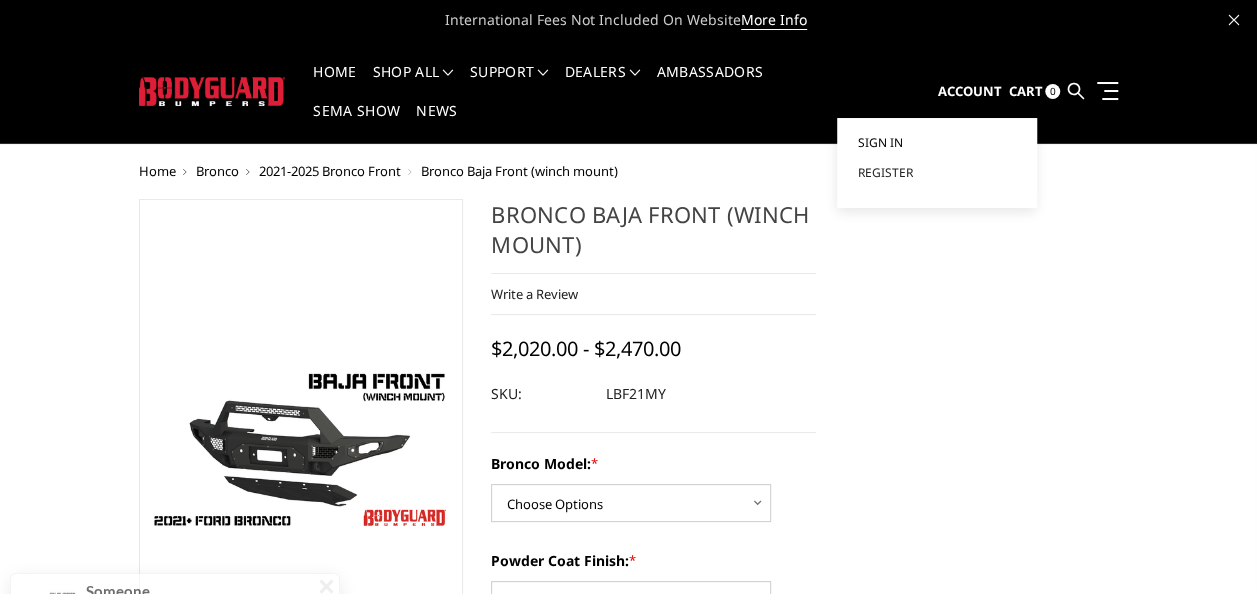 click on "Sign in" at bounding box center (879, 142) 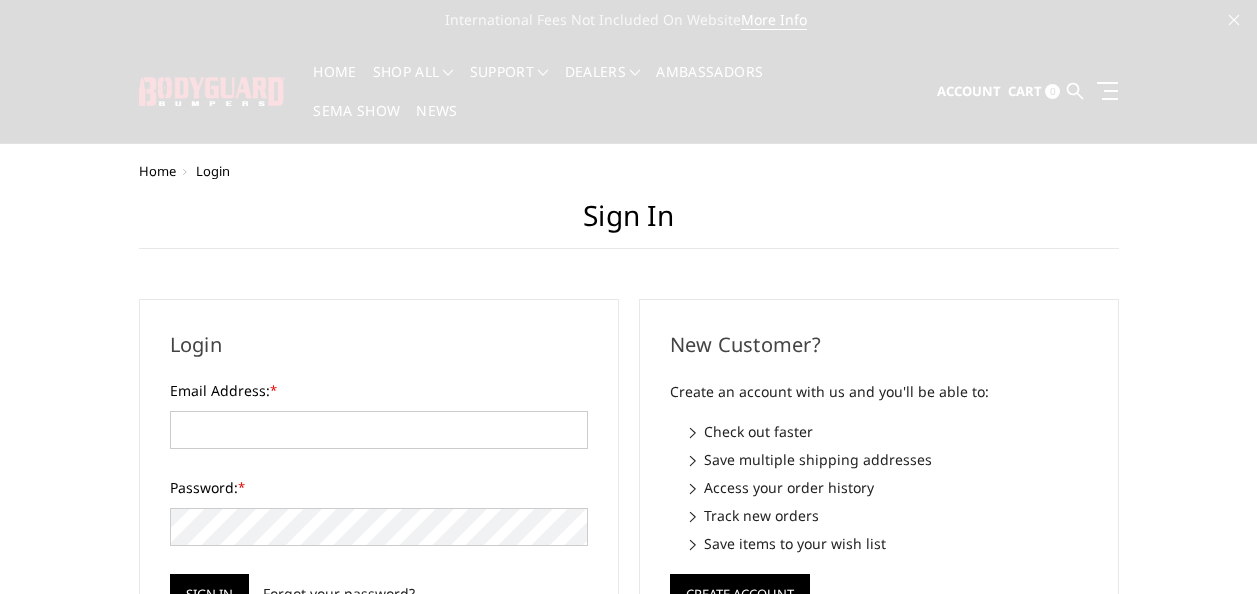 scroll, scrollTop: 0, scrollLeft: 0, axis: both 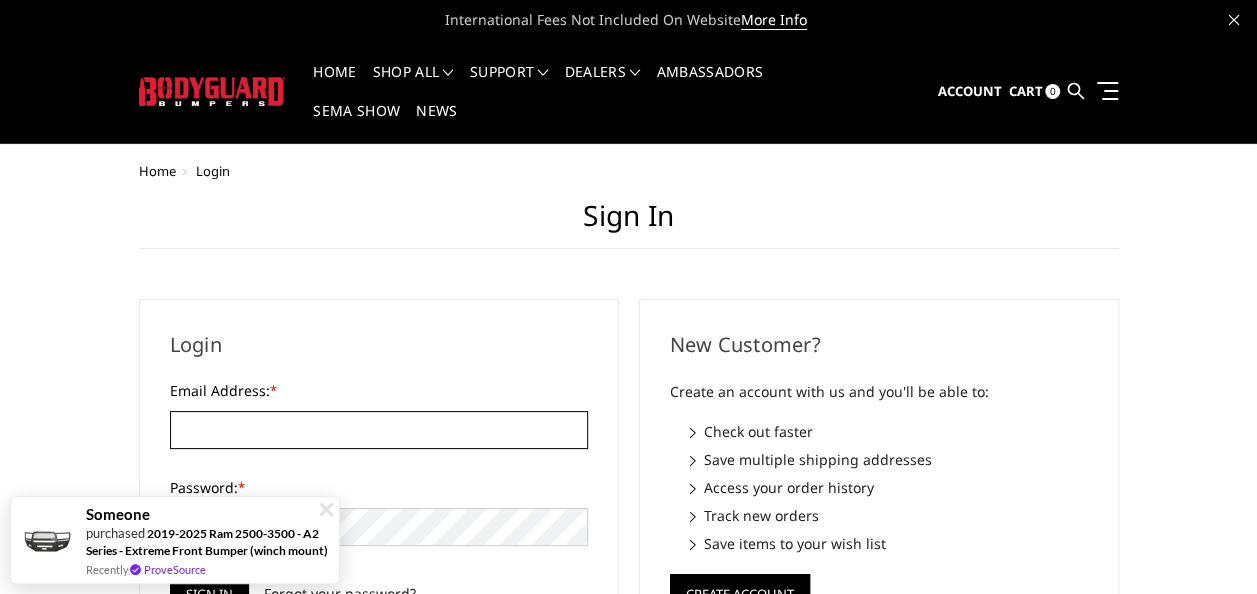 click on "Email Address: *" at bounding box center (379, 430) 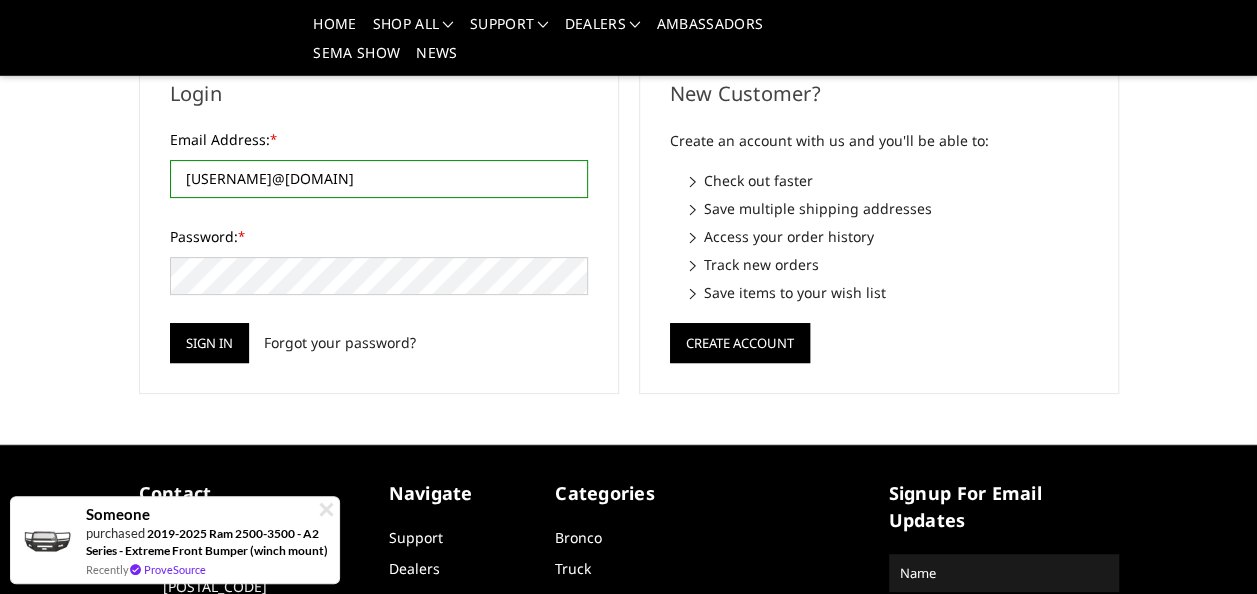 scroll, scrollTop: 200, scrollLeft: 0, axis: vertical 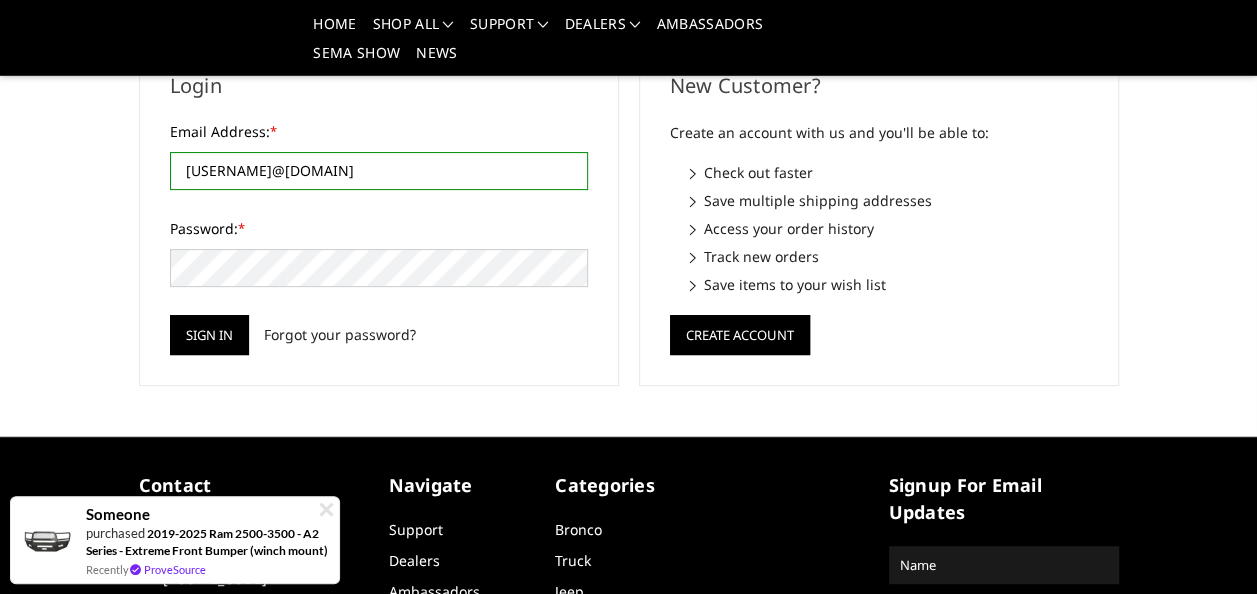 type on "[USERNAME]@[DOMAIN]" 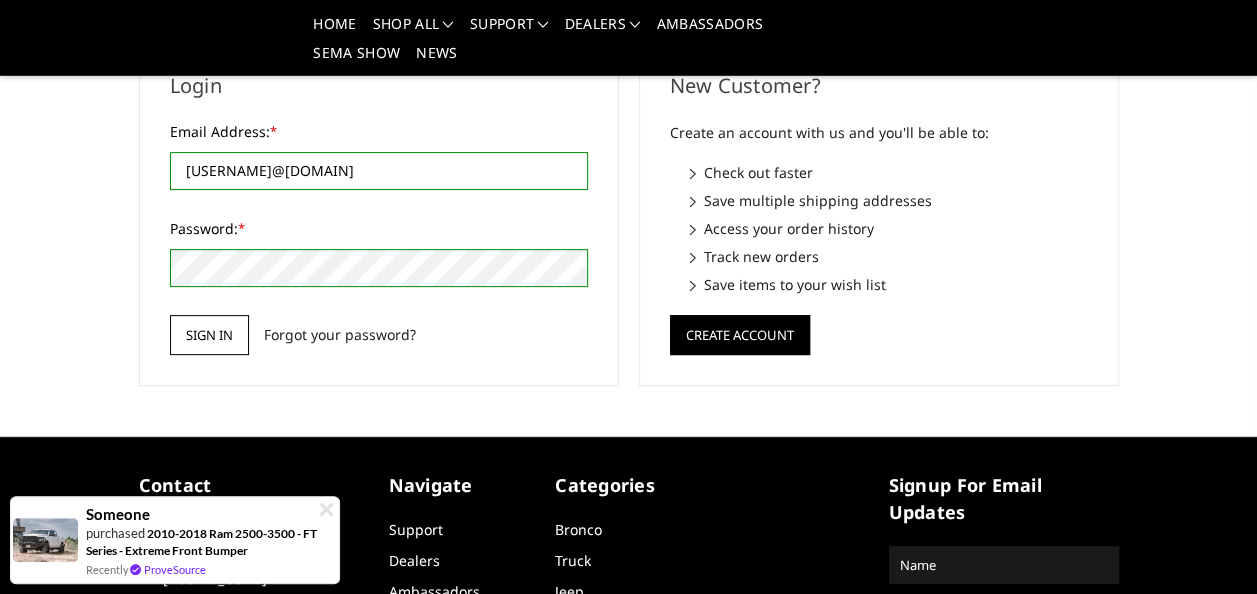 click on "Sign in" at bounding box center [209, 335] 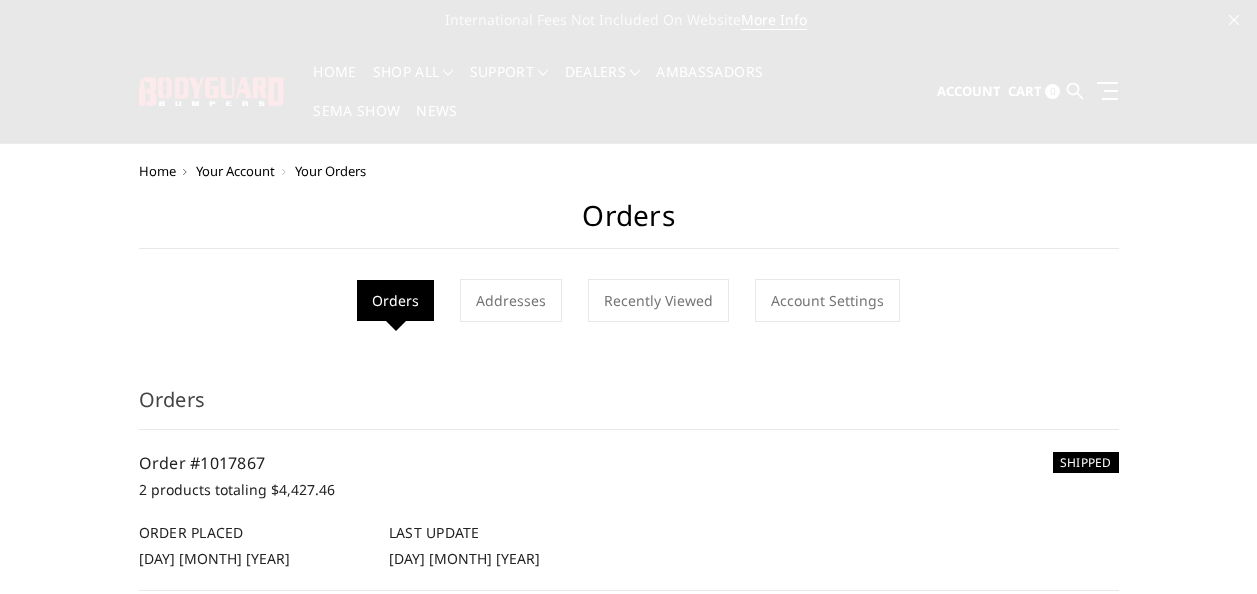 scroll, scrollTop: 0, scrollLeft: 0, axis: both 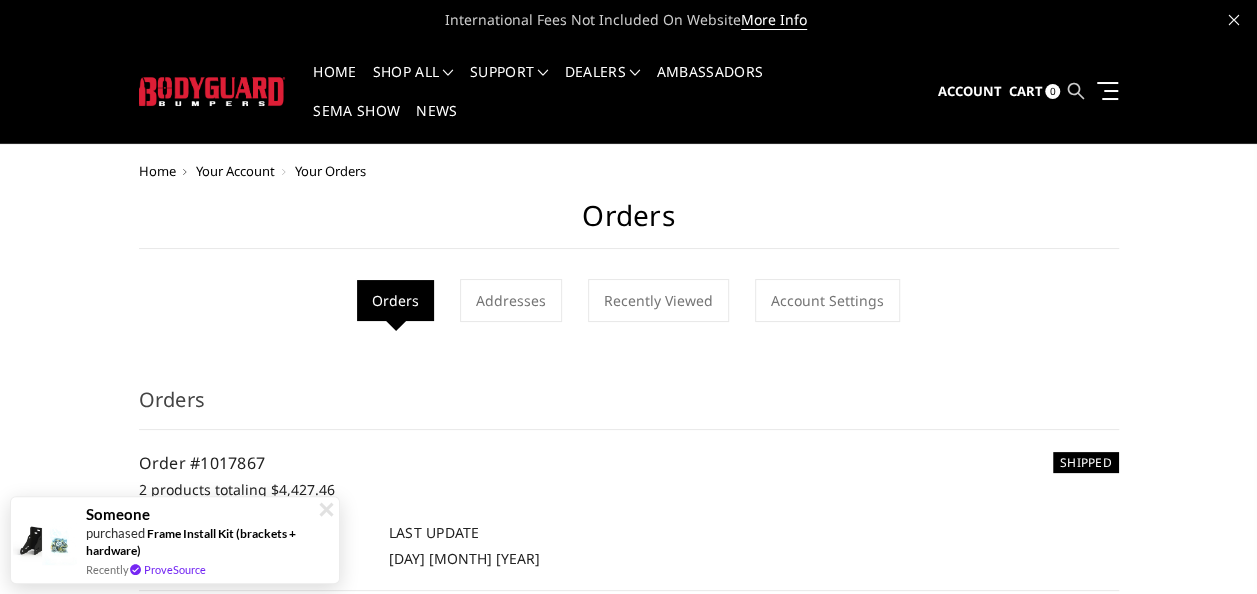 click at bounding box center [1075, 91] 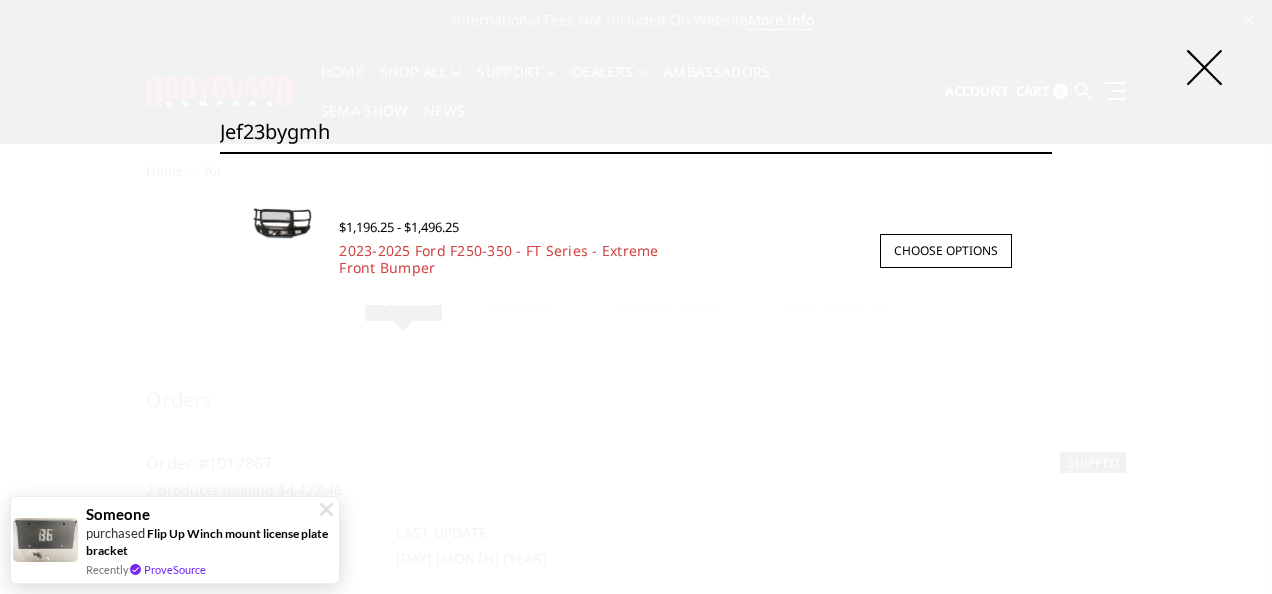 type on "jef23bygmh" 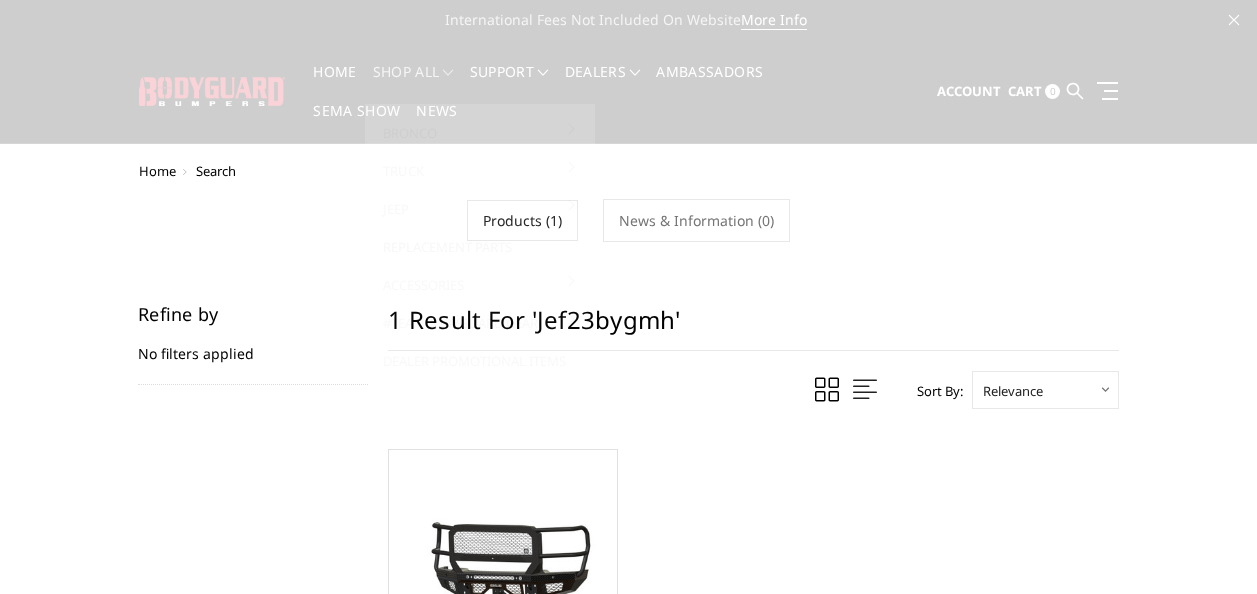 scroll, scrollTop: 0, scrollLeft: 0, axis: both 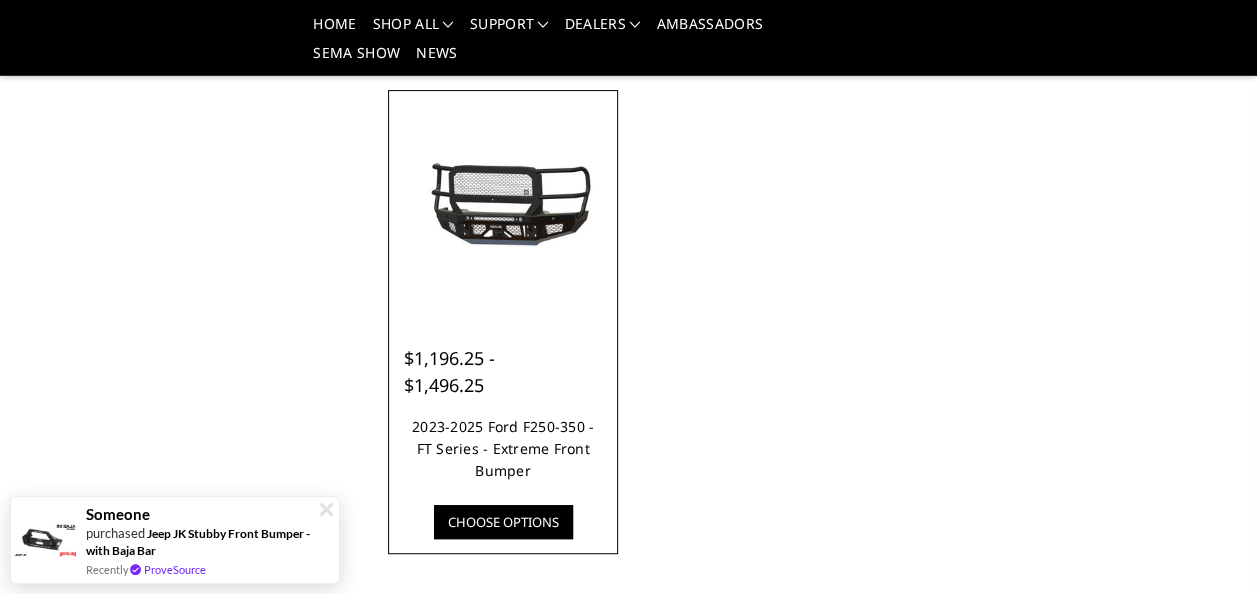 click on "2023-2025 Ford F250-350 - FT Series - Extreme Front Bumper" at bounding box center (503, 448) 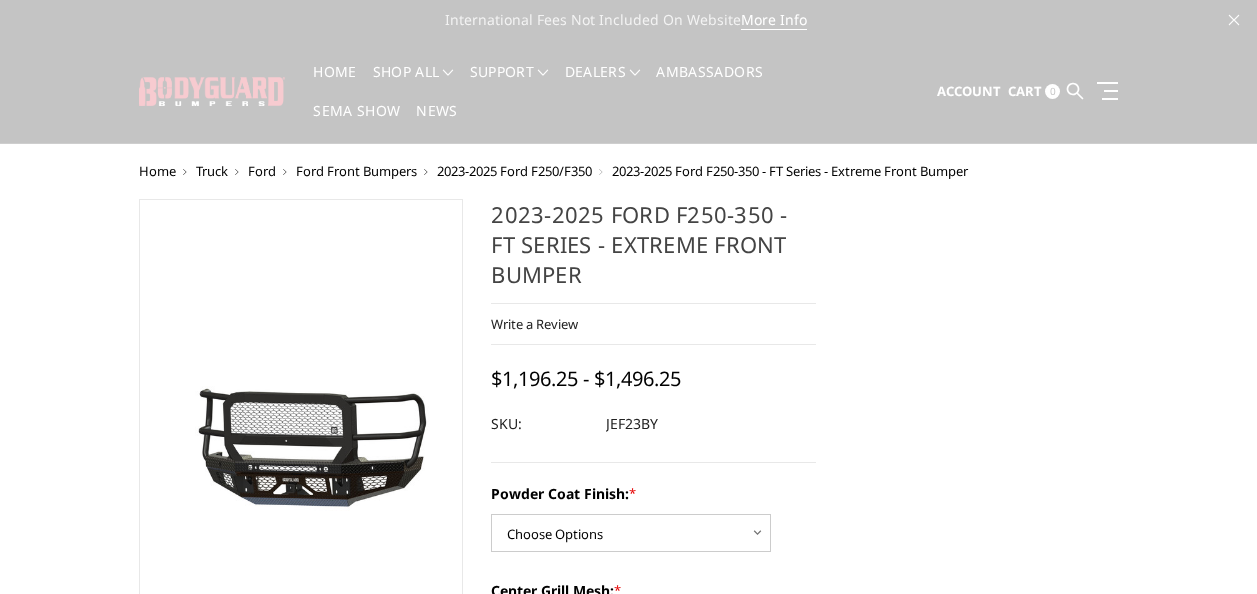 scroll, scrollTop: 0, scrollLeft: 0, axis: both 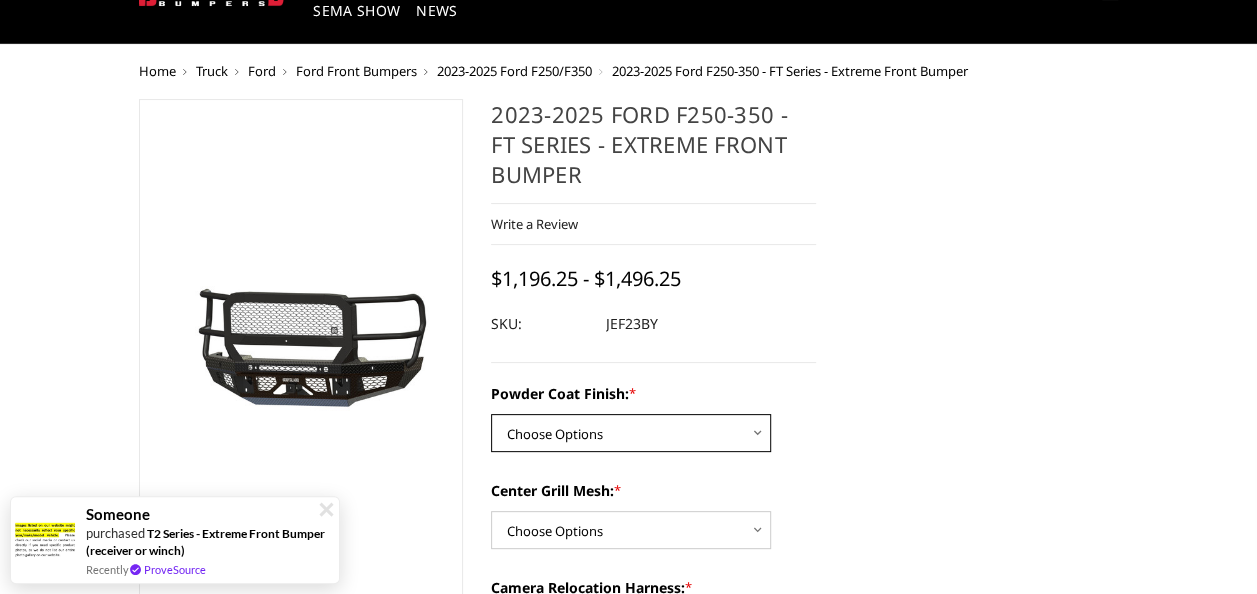 click on "Choose Options
Bare Metal
Gloss Black Powder Coat
Textured Black Powder Coat" at bounding box center (631, 433) 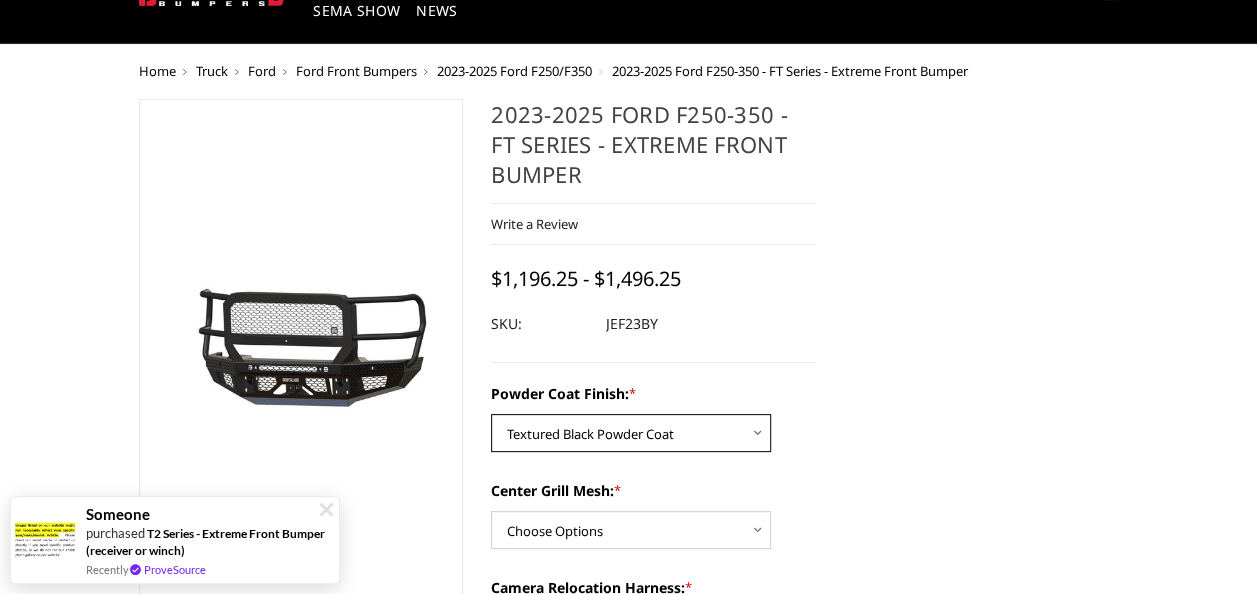 click on "Choose Options
Bare Metal
Gloss Black Powder Coat
Textured Black Powder Coat" at bounding box center [631, 433] 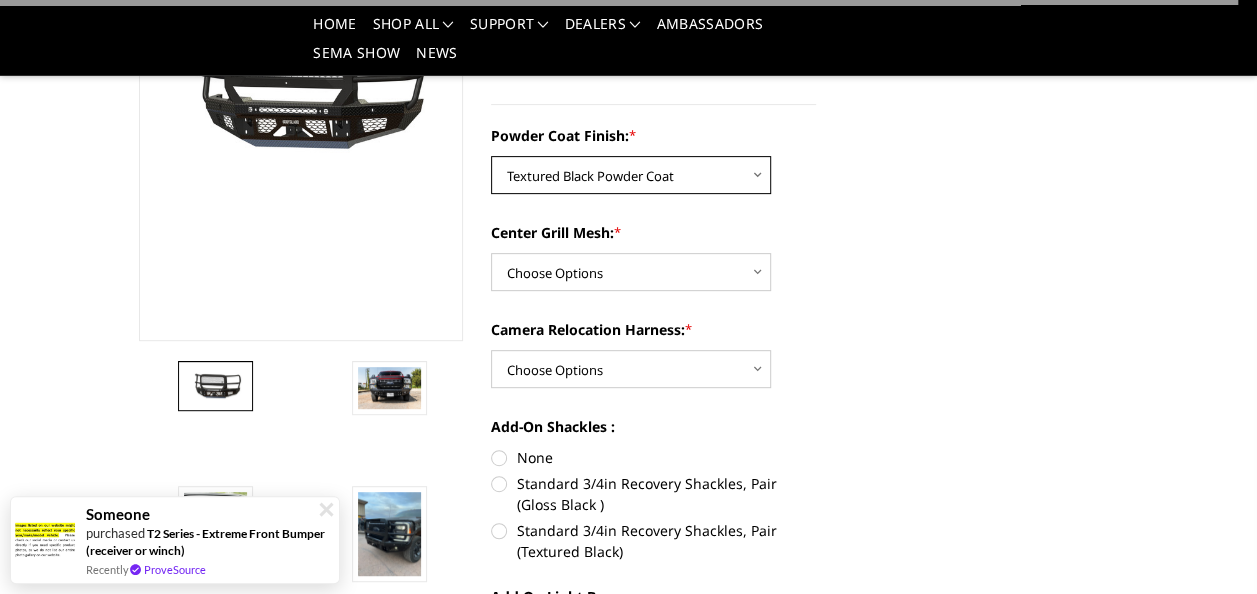 scroll, scrollTop: 300, scrollLeft: 0, axis: vertical 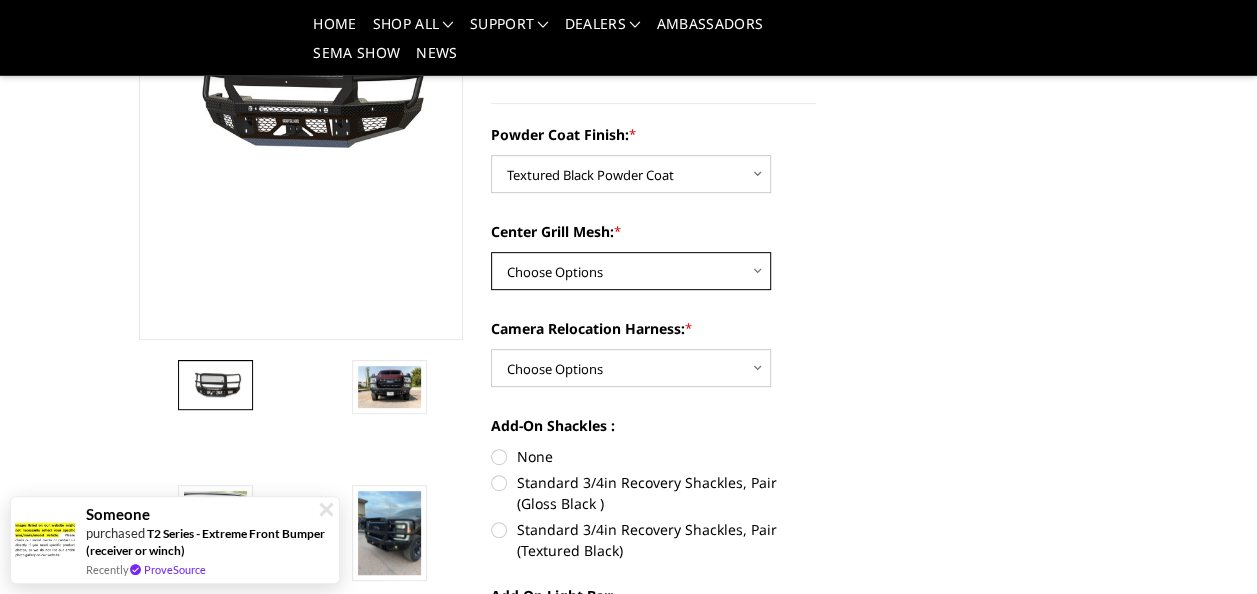click on "Choose Options
WITH Expanded Metal in Center Grill
WITHOUT Expanded Metal in Center Grill" at bounding box center [631, 271] 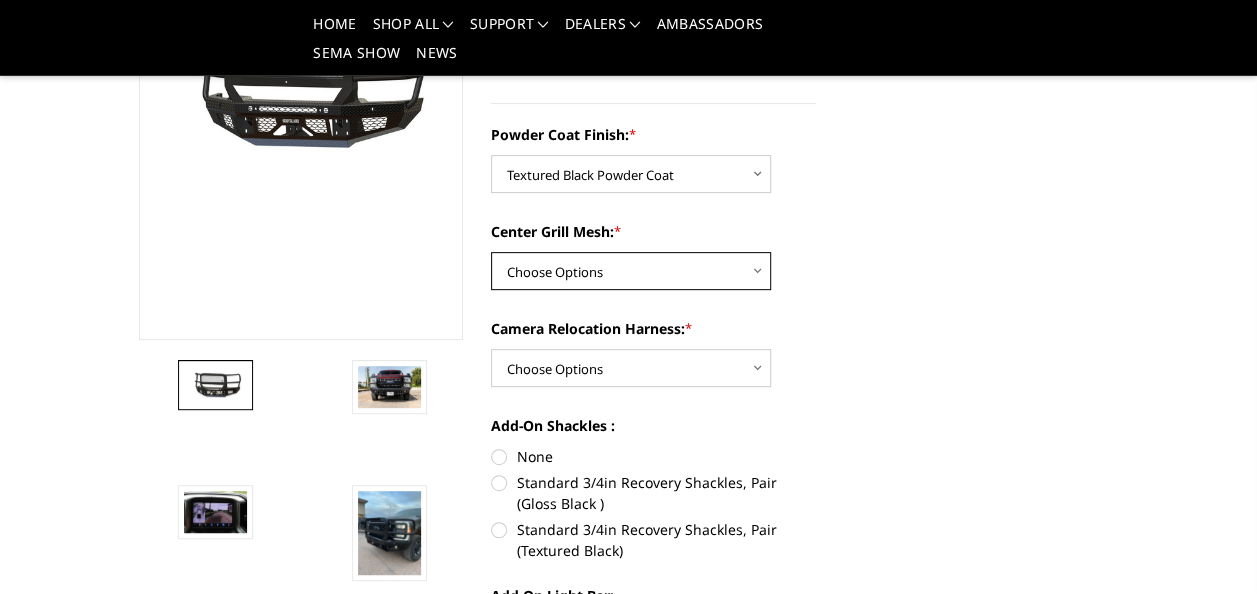 select on "3267" 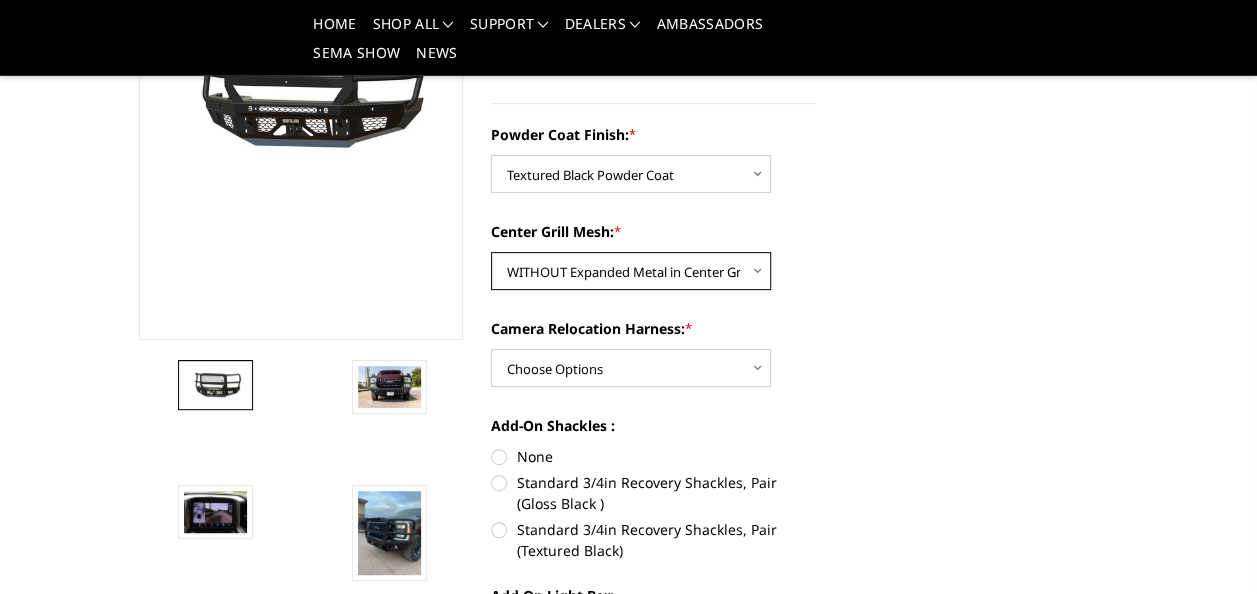 click on "Choose Options
WITH Expanded Metal in Center Grill
WITHOUT Expanded Metal in Center Grill" at bounding box center [631, 271] 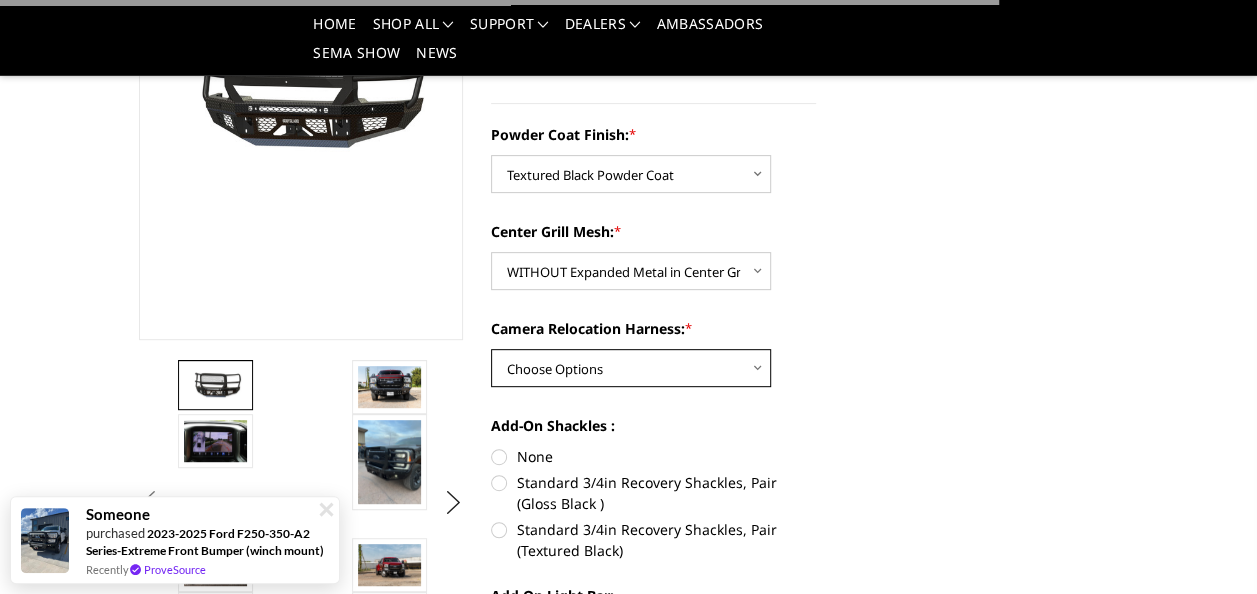 click on "Choose Options
WITH Camera Relocation Harness
WITHOUT Camera Relocation Harness" at bounding box center [631, 368] 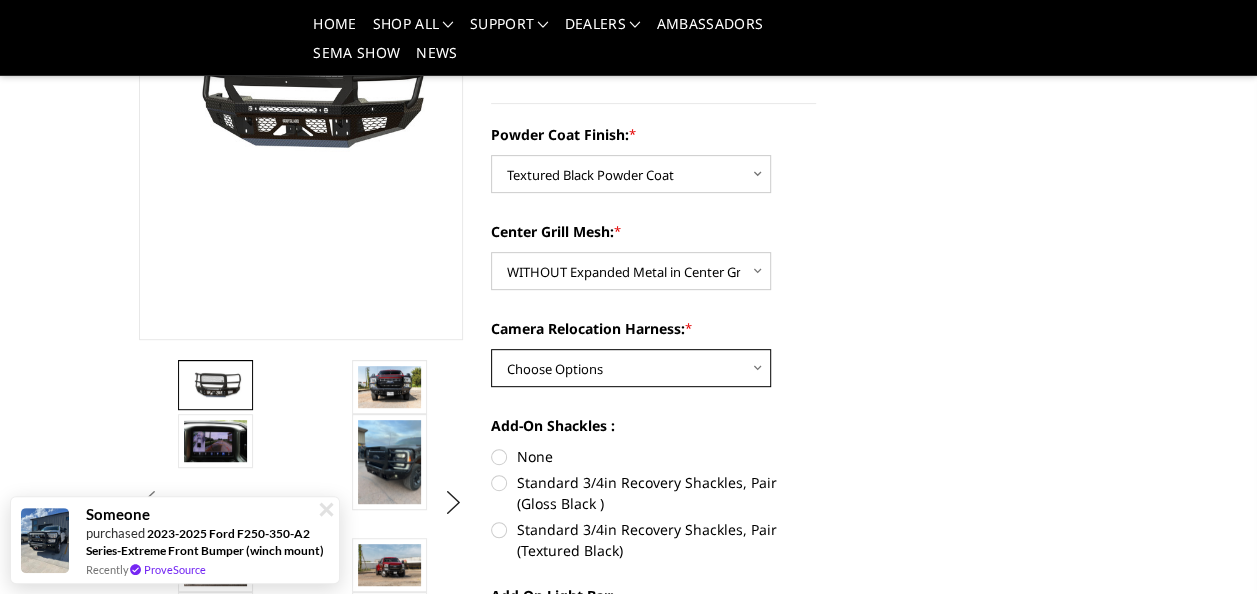 select on "3269" 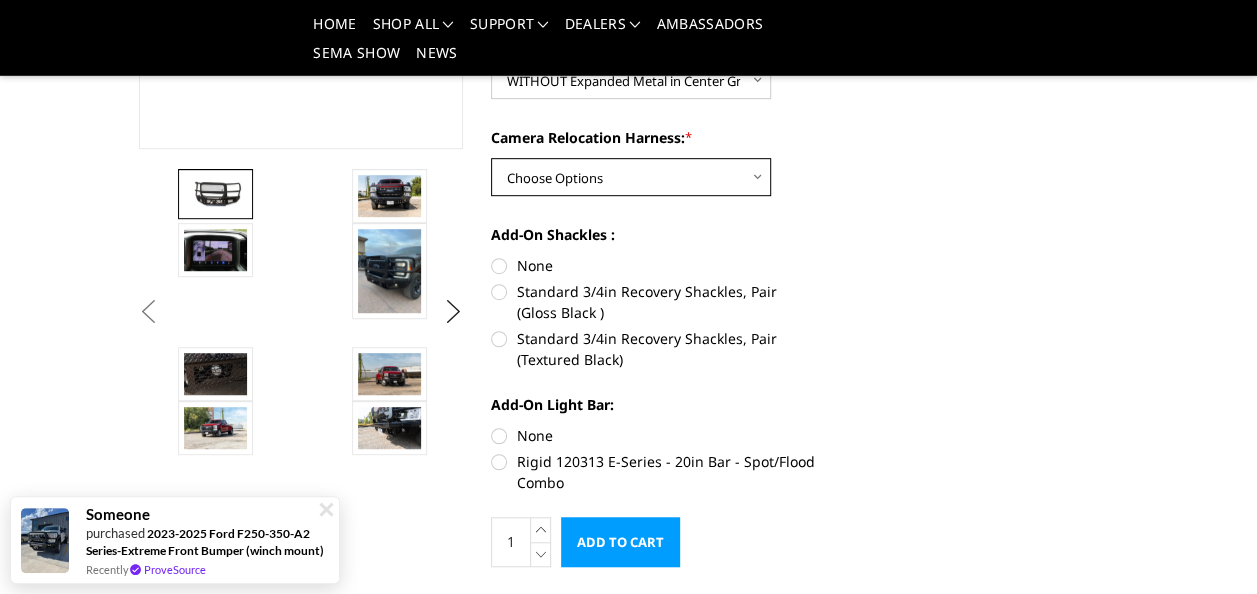 scroll, scrollTop: 500, scrollLeft: 0, axis: vertical 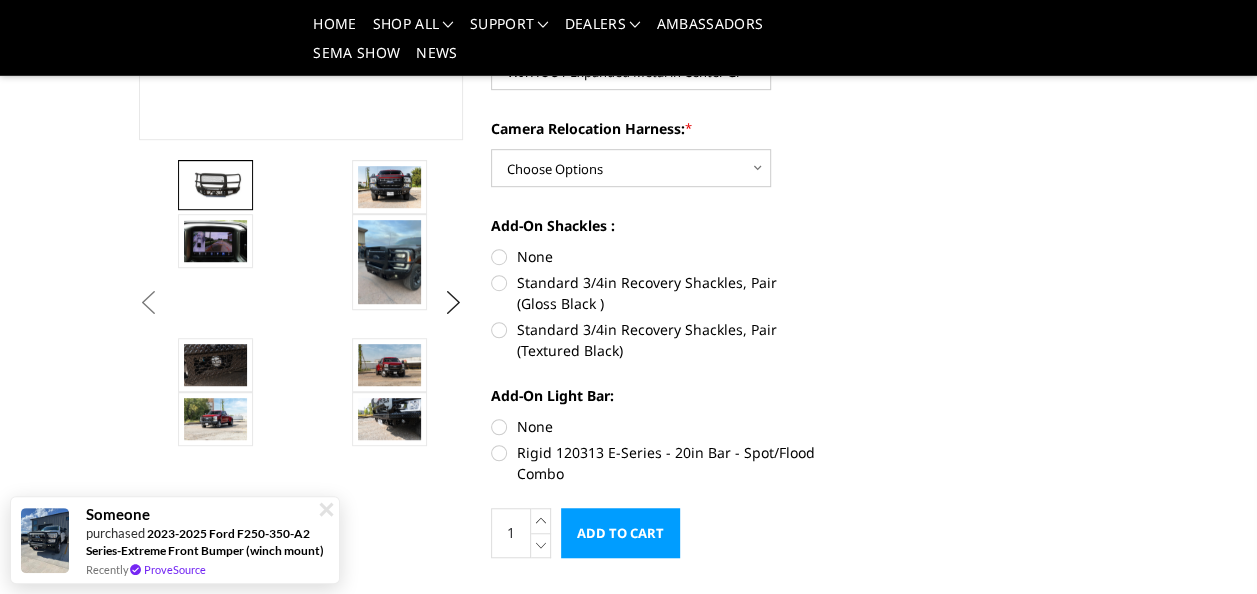 click on "None" at bounding box center [653, 256] 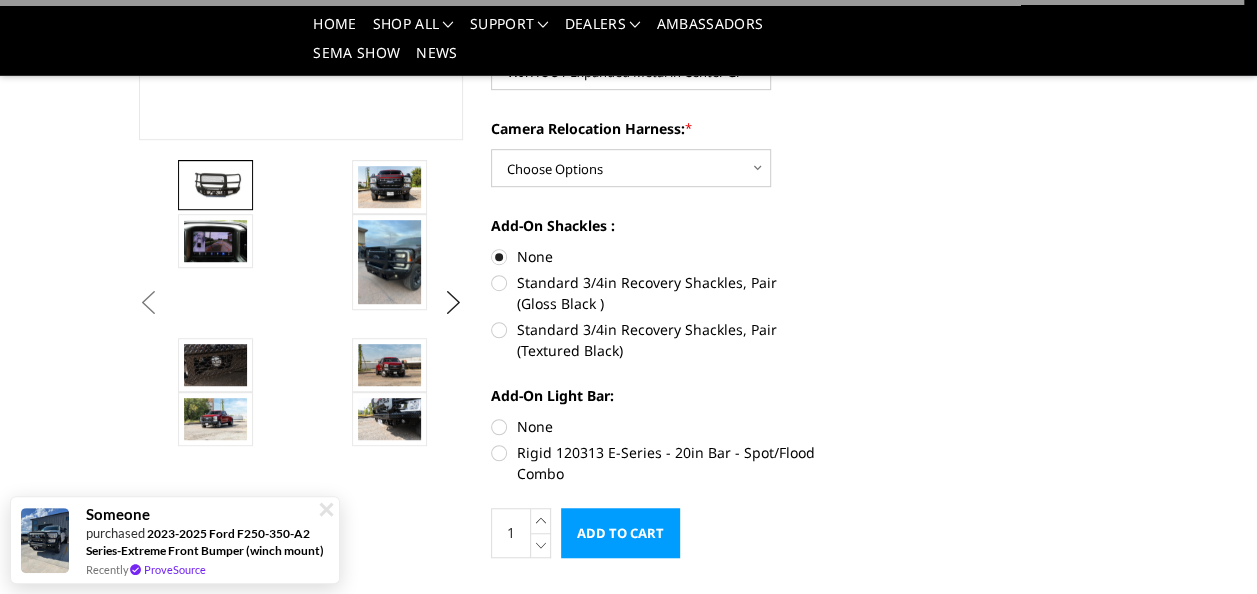 click on "None" at bounding box center (653, 426) 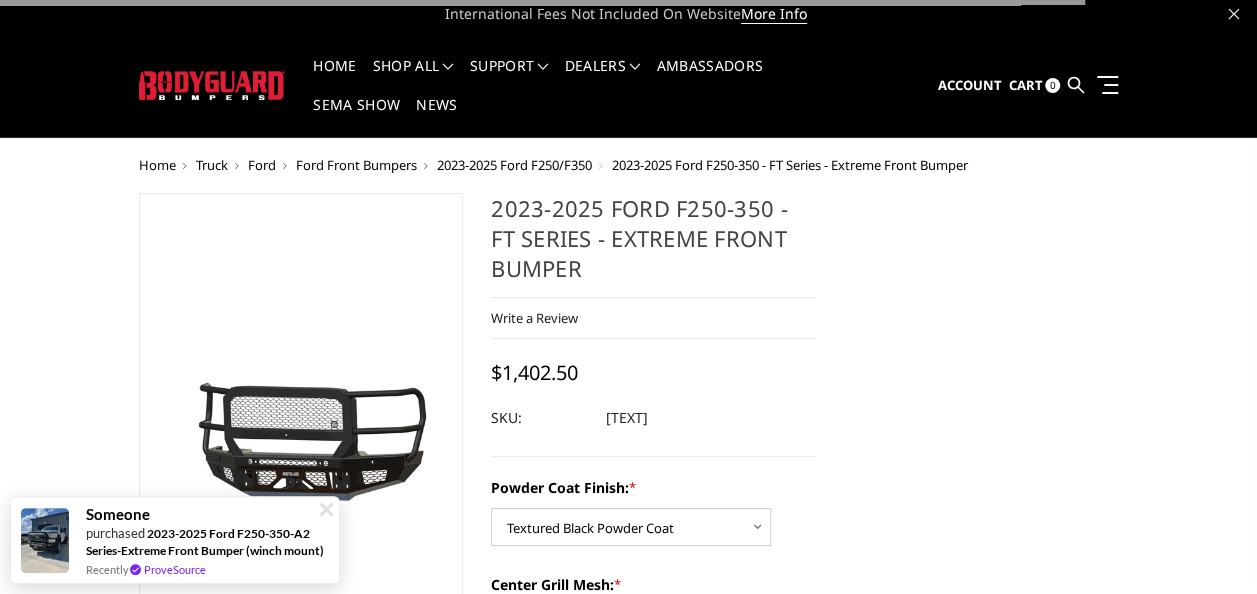scroll, scrollTop: 0, scrollLeft: 0, axis: both 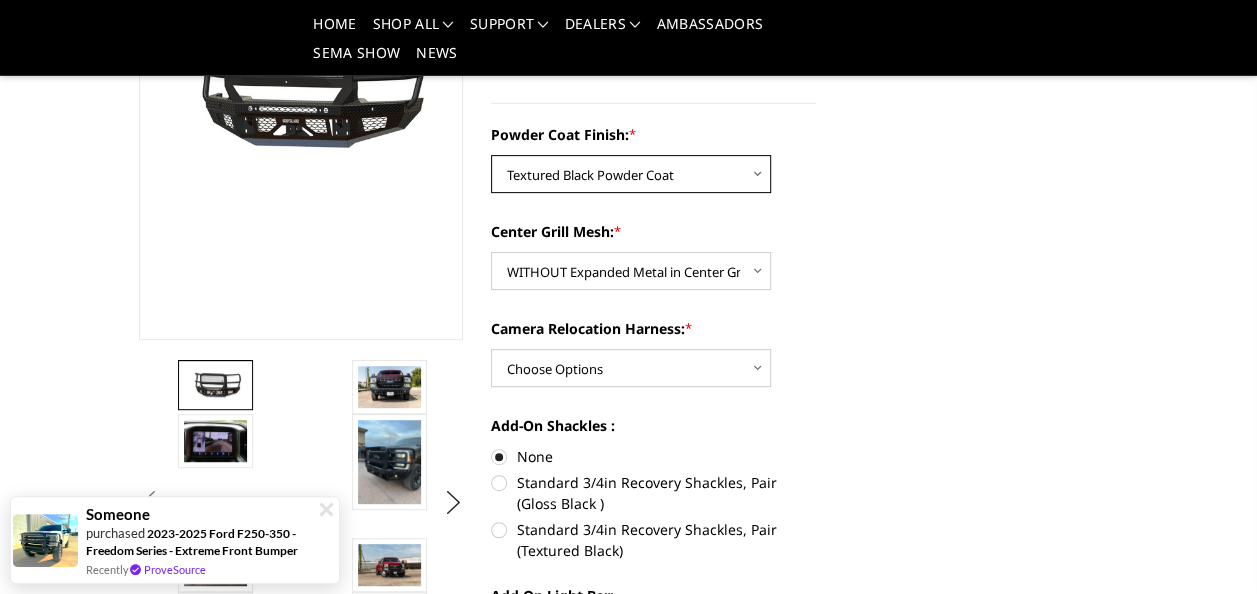 click on "Choose Options
Bare Metal
Gloss Black Powder Coat
Textured Black Powder Coat" at bounding box center (631, 174) 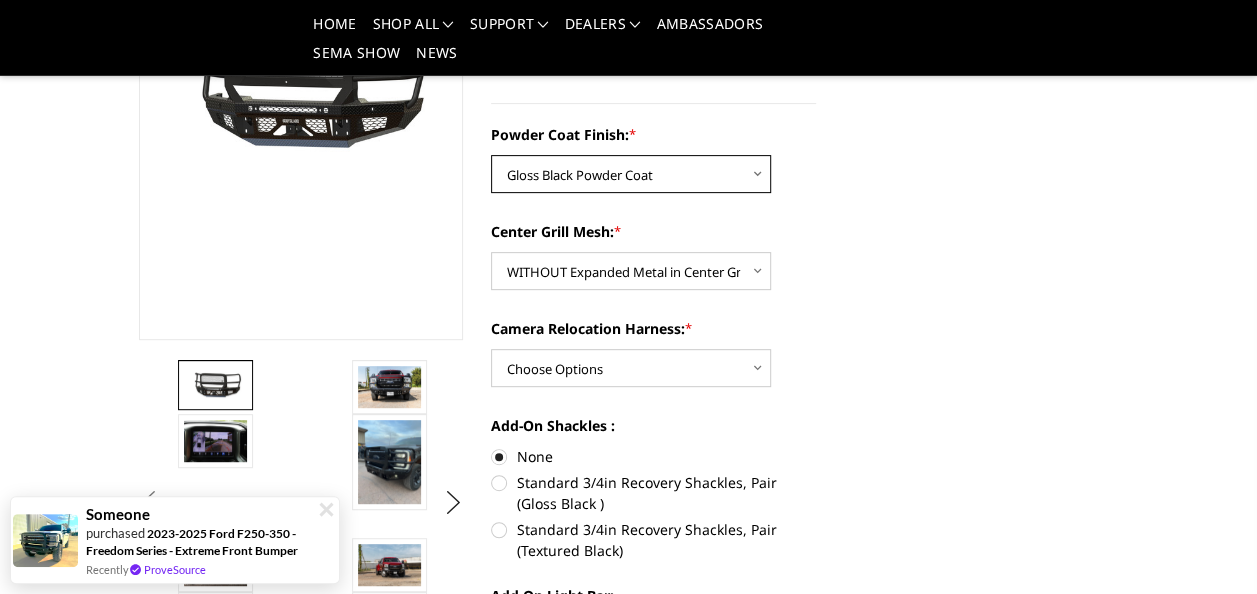 click on "Choose Options
Bare Metal
Gloss Black Powder Coat
Textured Black Powder Coat" at bounding box center [631, 174] 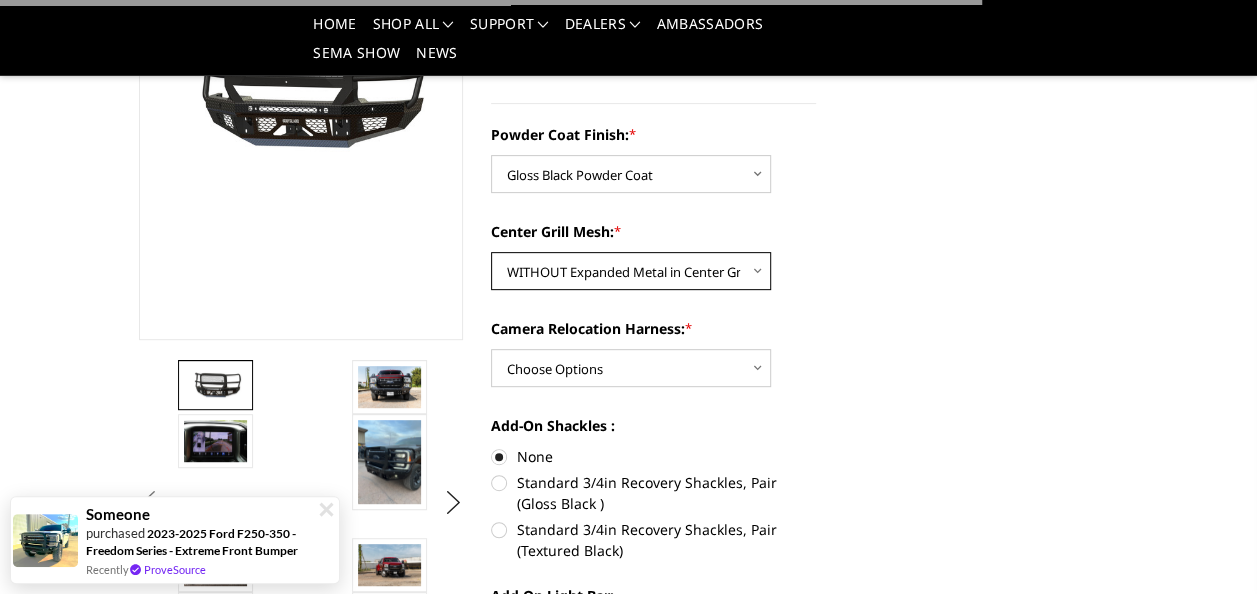 click on "Choose Options
WITH Expanded Metal in Center Grill
WITHOUT Expanded Metal in Center Grill" at bounding box center (631, 271) 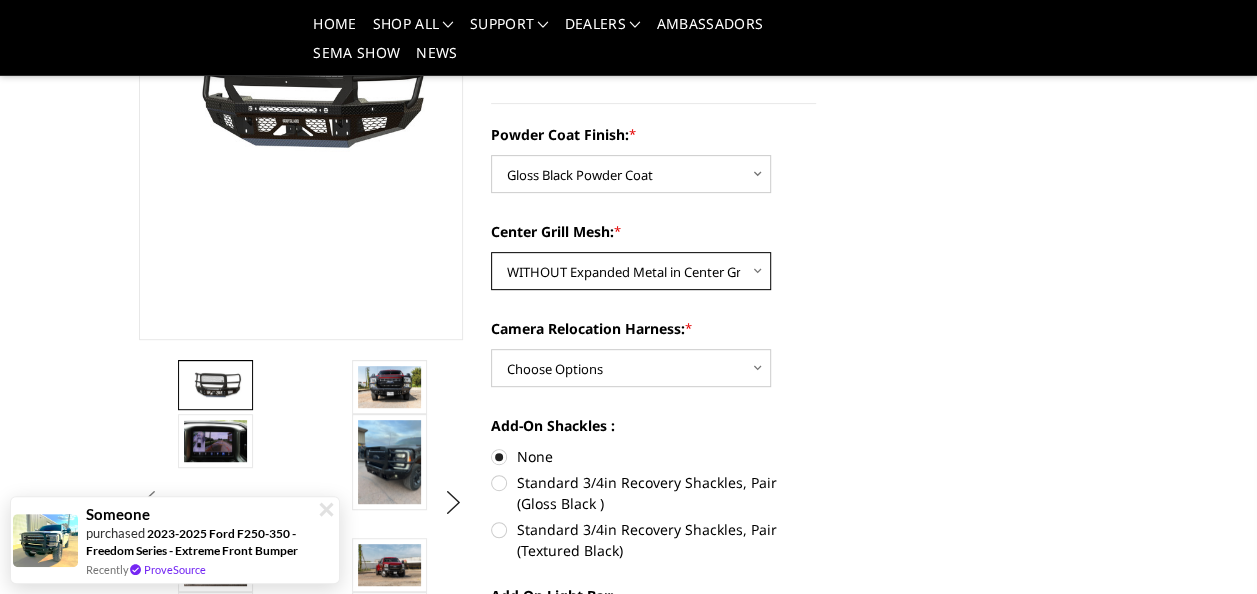 select on "3266" 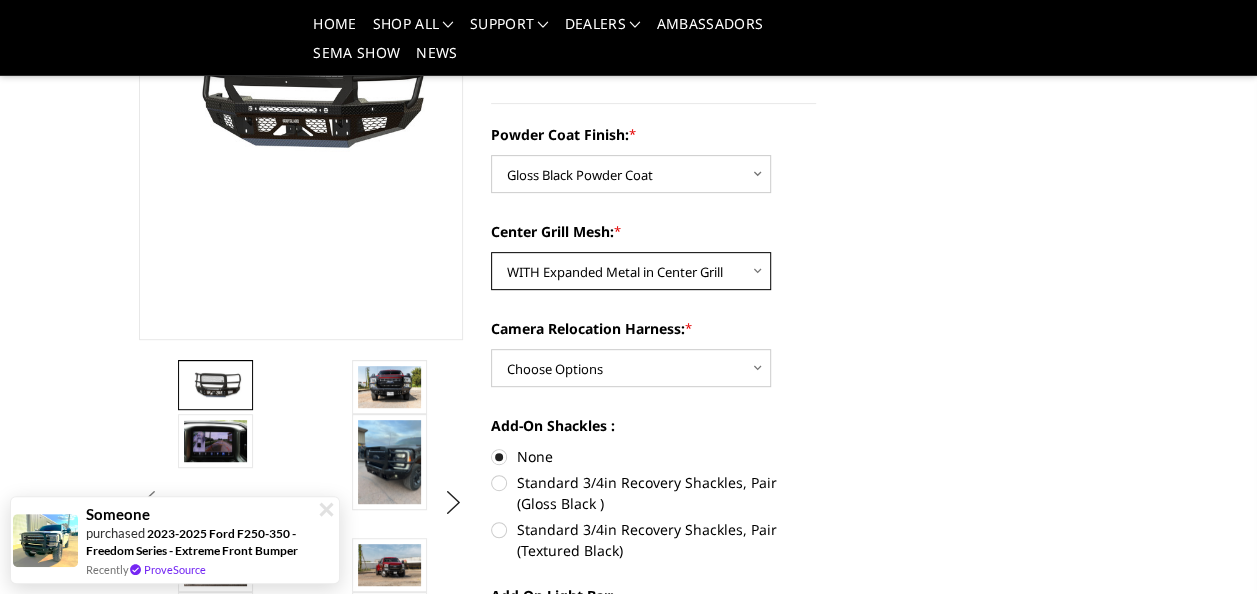 click on "Choose Options
WITH Expanded Metal in Center Grill
WITHOUT Expanded Metal in Center Grill" at bounding box center [631, 271] 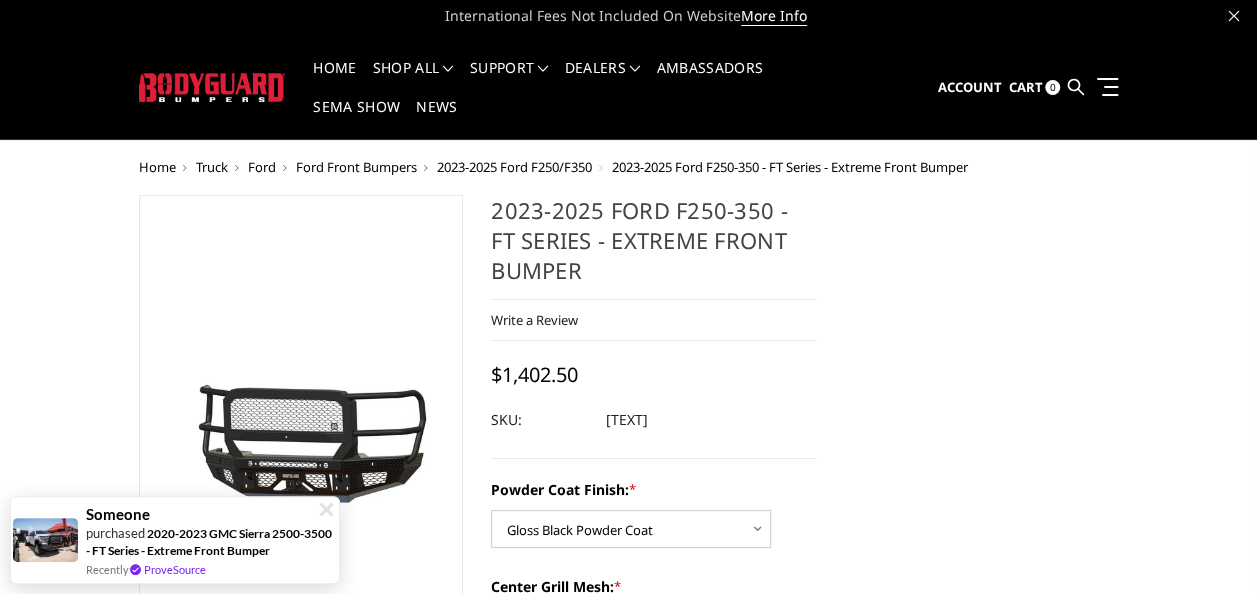 scroll, scrollTop: 0, scrollLeft: 0, axis: both 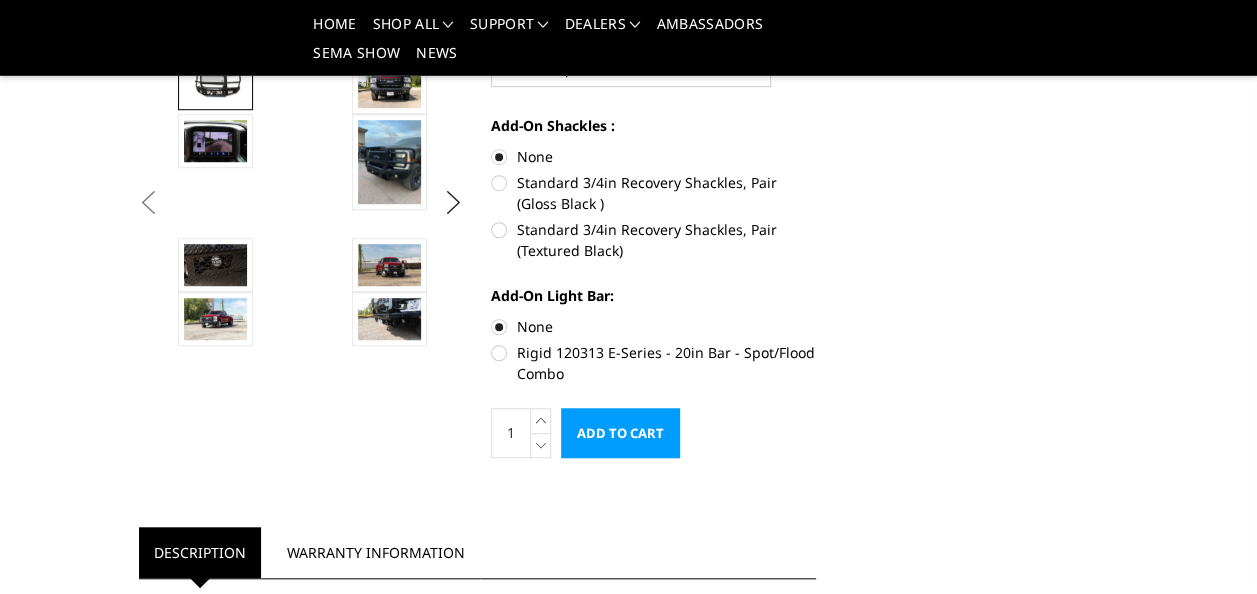 click on "Add to Cart" at bounding box center [620, 433] 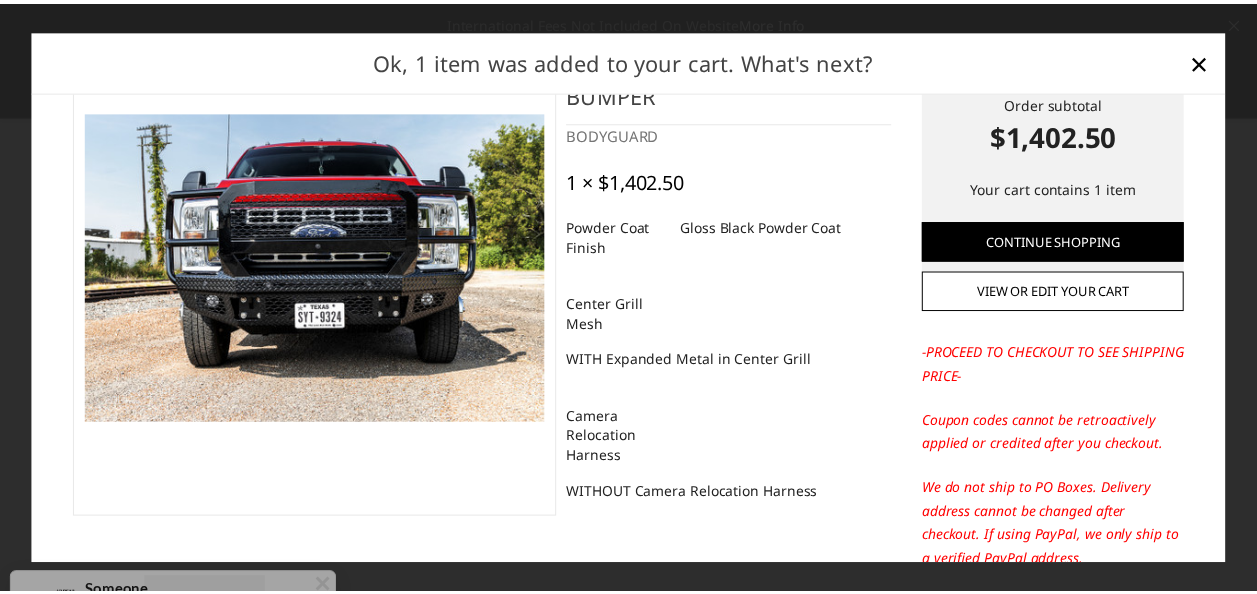 scroll, scrollTop: 0, scrollLeft: 0, axis: both 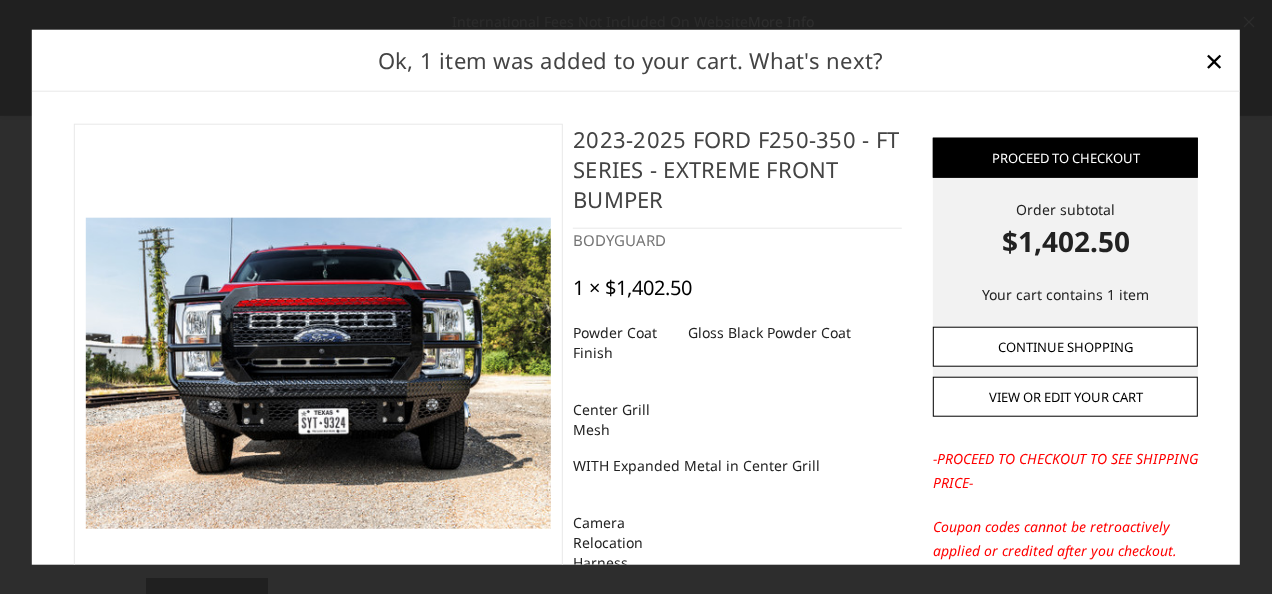 click on "Continue Shopping" at bounding box center (1065, 346) 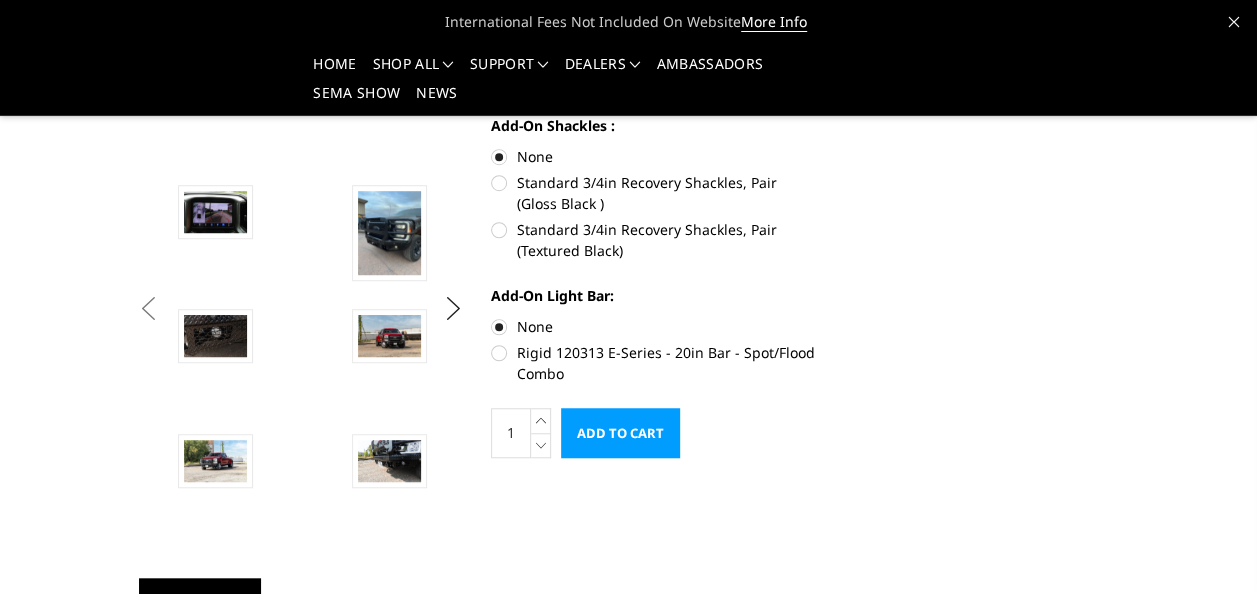 scroll, scrollTop: 0, scrollLeft: 0, axis: both 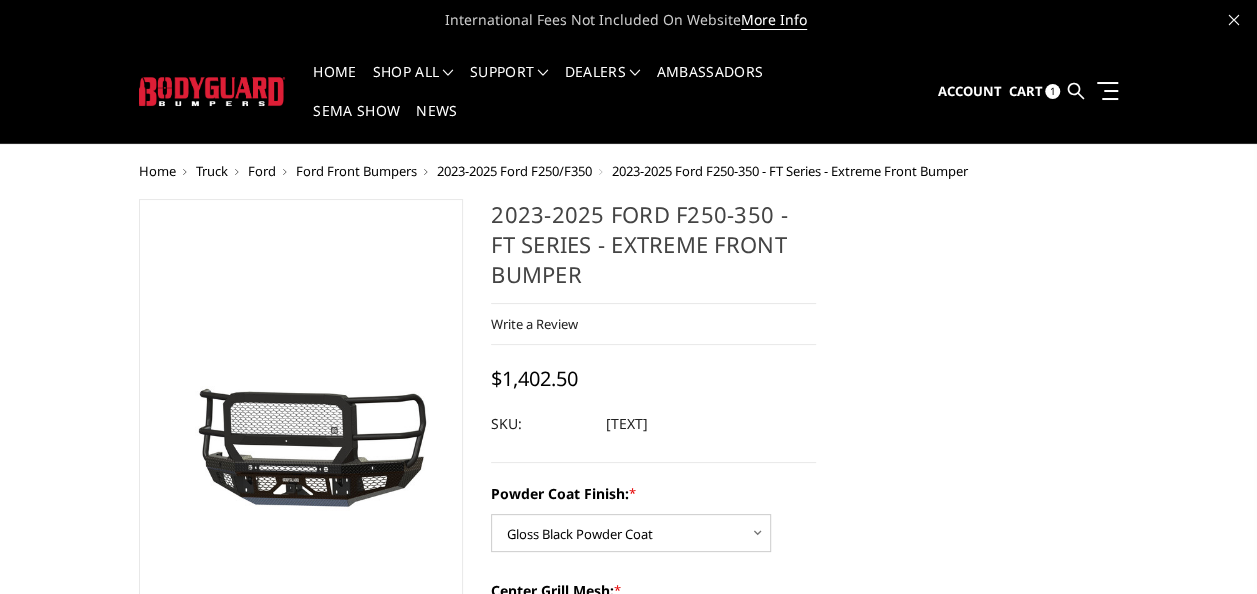 click on "Cart" at bounding box center [1025, 91] 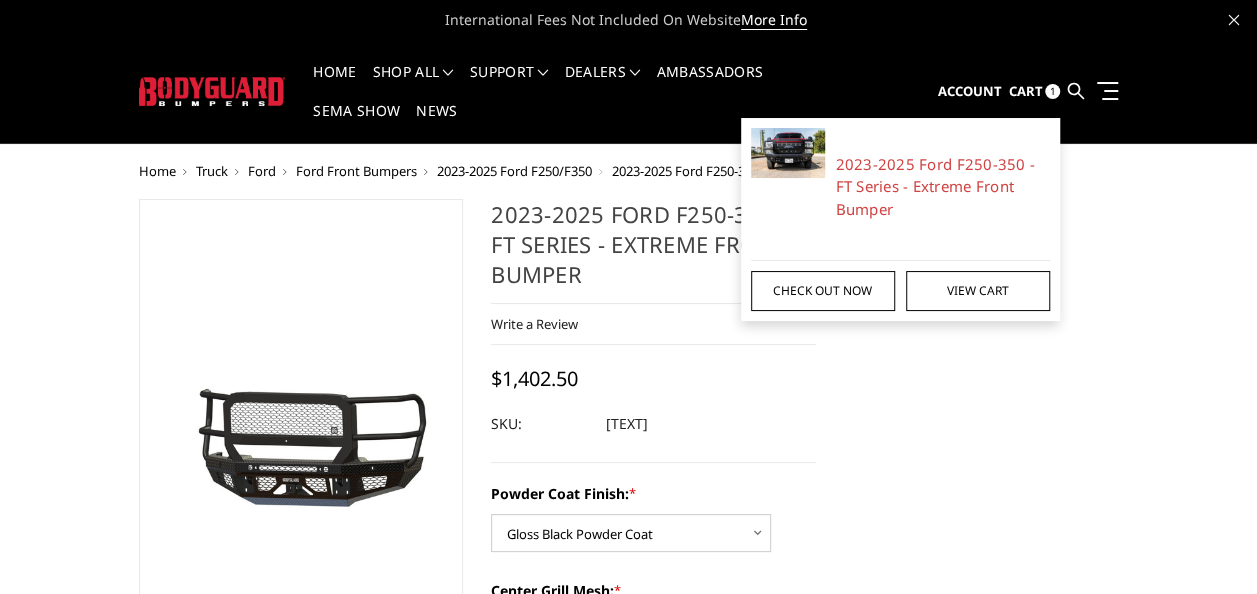 click on "Check out now" at bounding box center [823, 291] 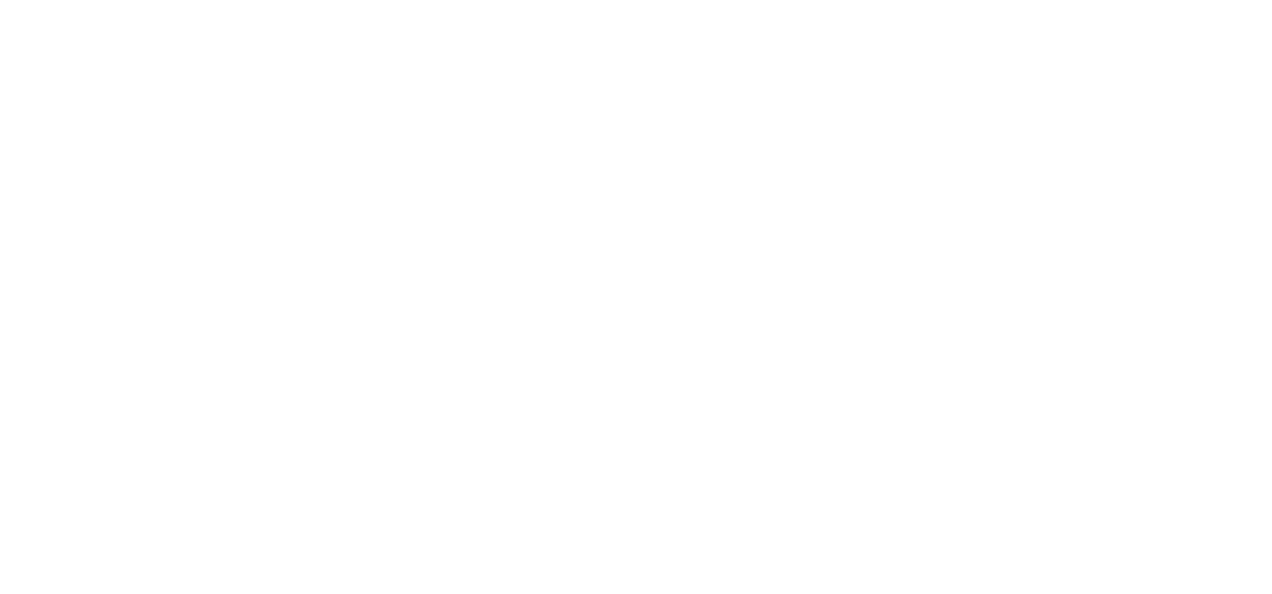 scroll, scrollTop: 0, scrollLeft: 0, axis: both 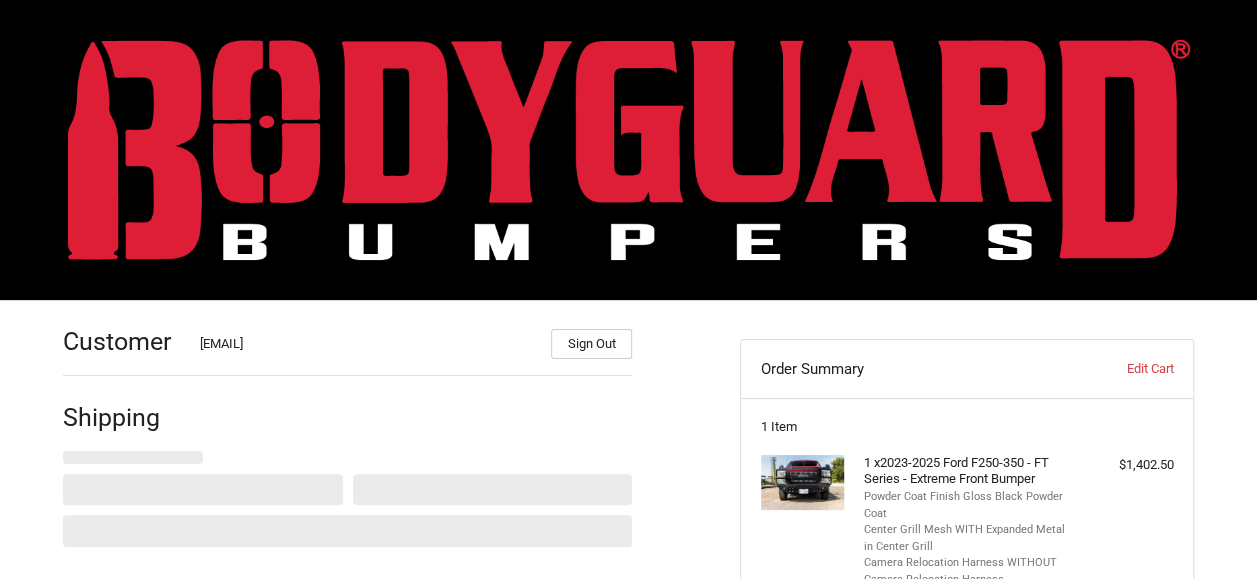 select on "US" 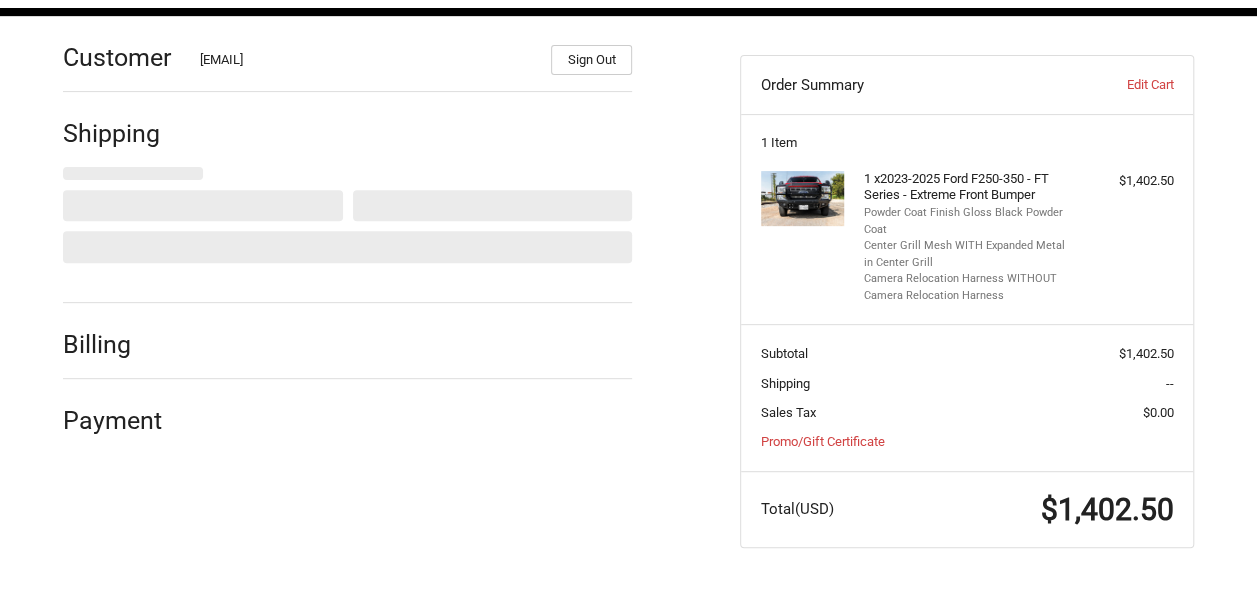 scroll, scrollTop: 323, scrollLeft: 0, axis: vertical 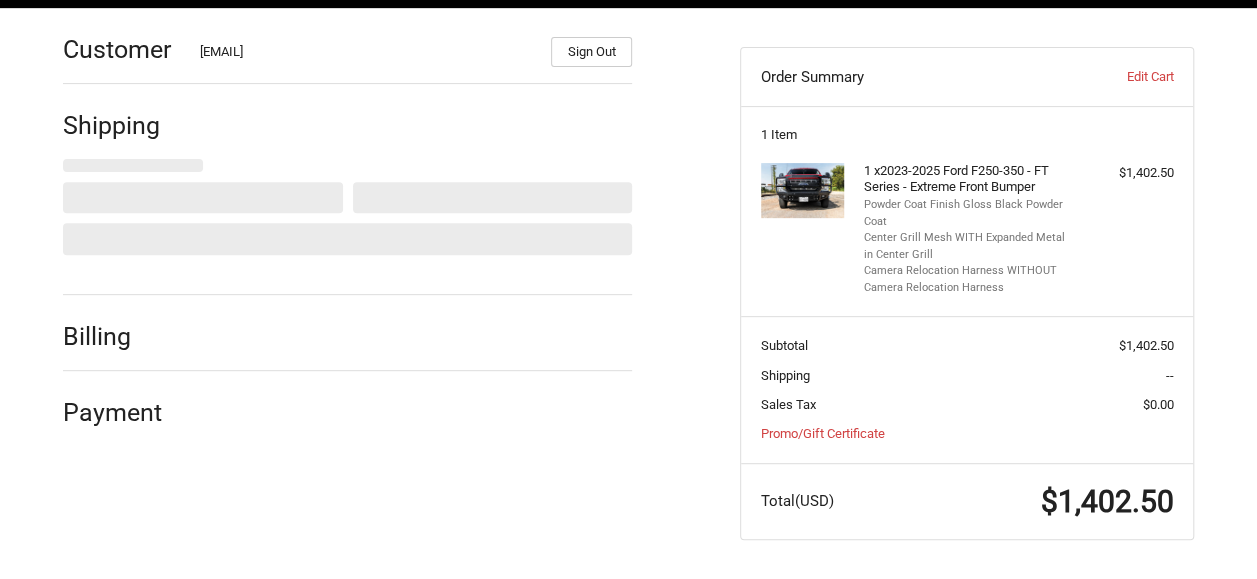 select on "IN" 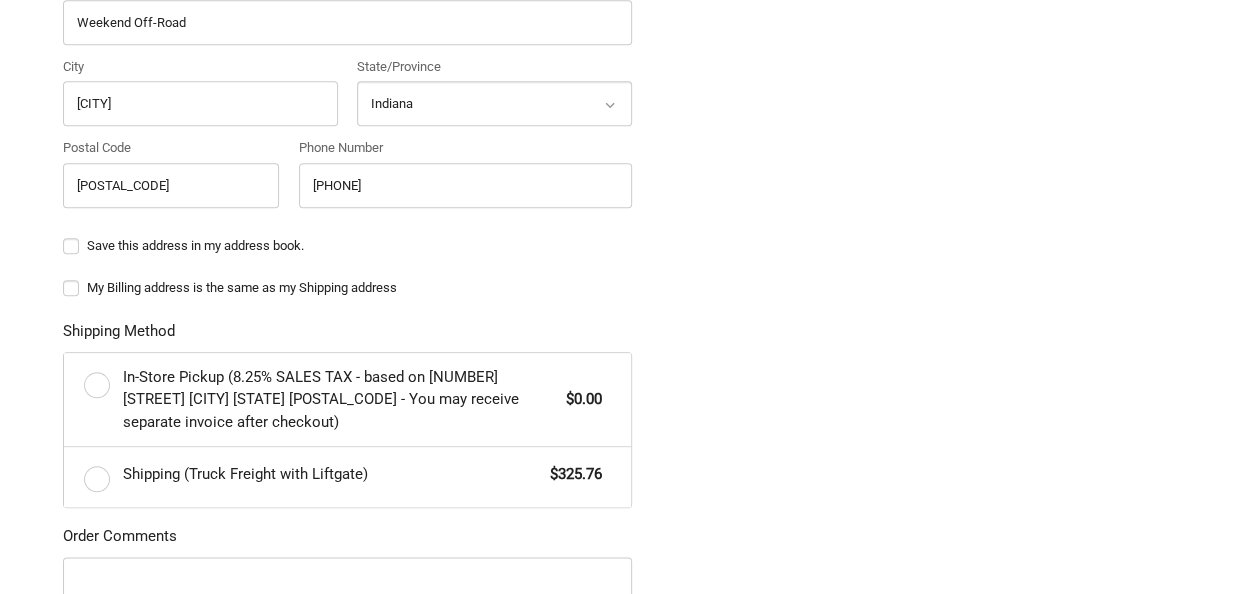 scroll, scrollTop: 923, scrollLeft: 0, axis: vertical 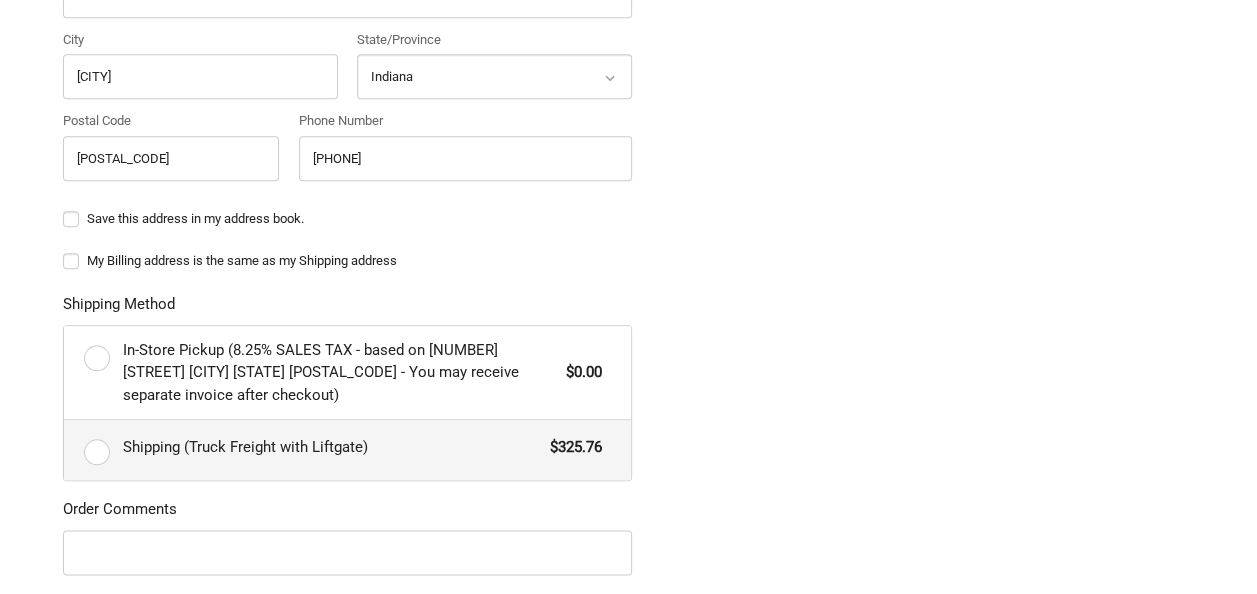 click on "Shipping (Truck Freight with Liftgate) $325.76" at bounding box center [347, 450] 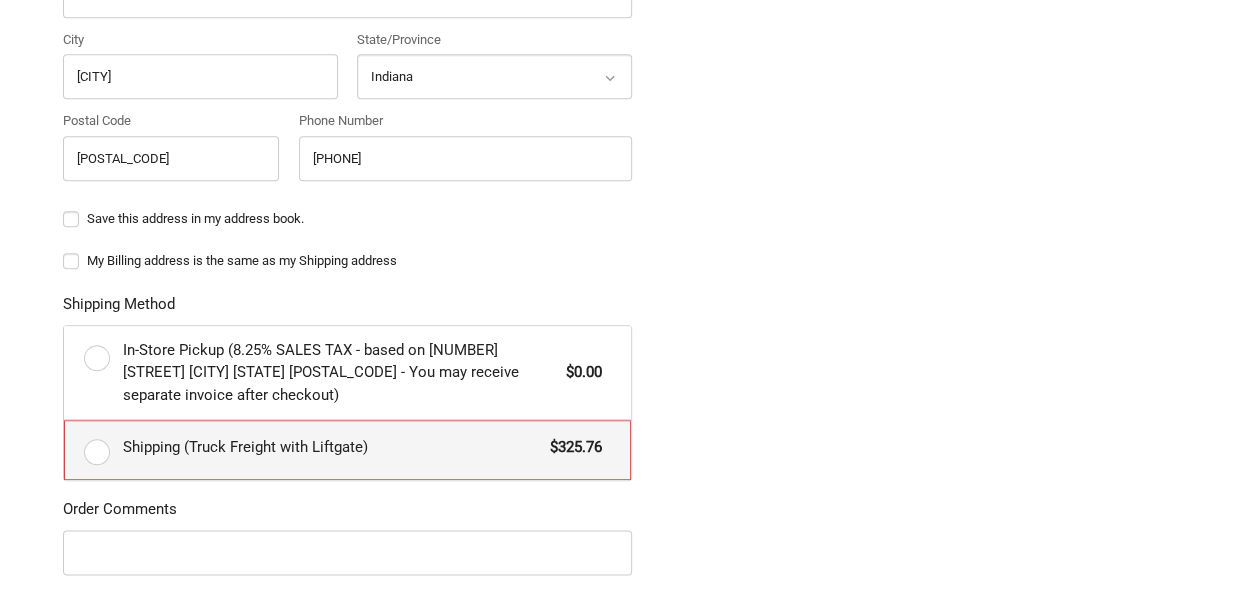 click on "Shipping (Truck Freight with Liftgate) $325.76" at bounding box center (64, 420) 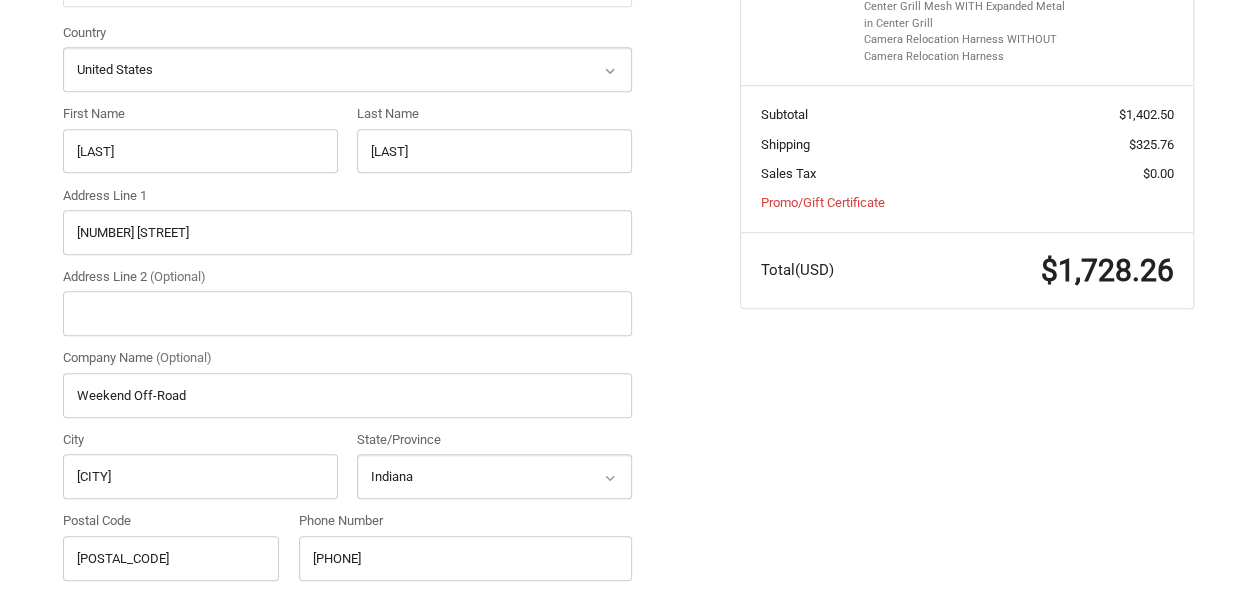 scroll, scrollTop: 423, scrollLeft: 0, axis: vertical 